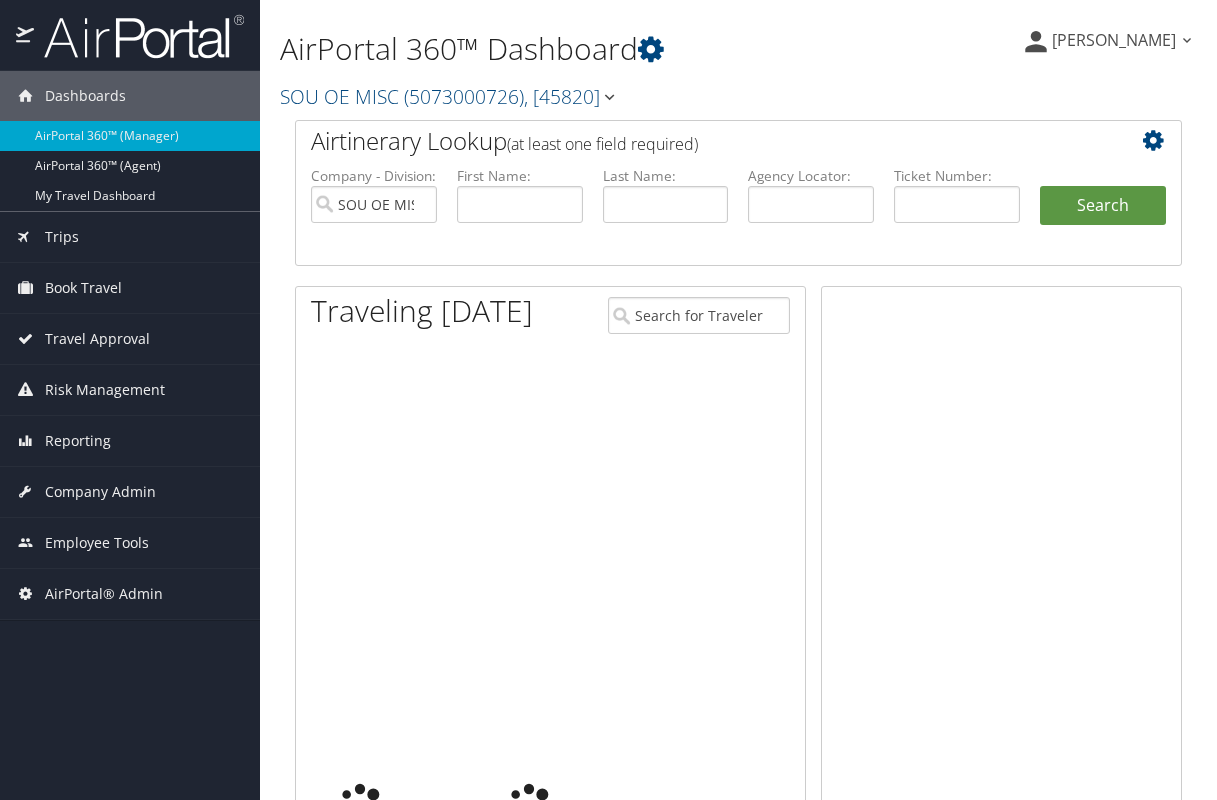 scroll, scrollTop: 0, scrollLeft: 0, axis: both 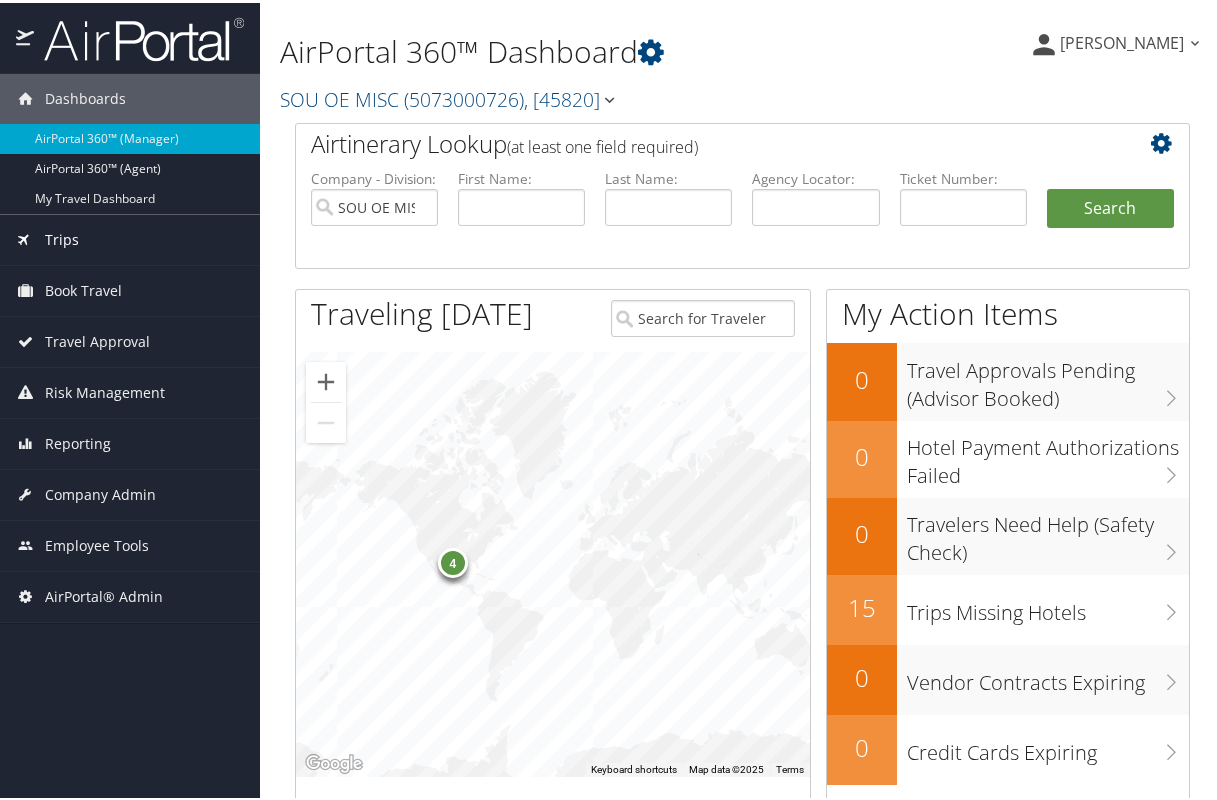 click on "Trips" at bounding box center [62, 237] 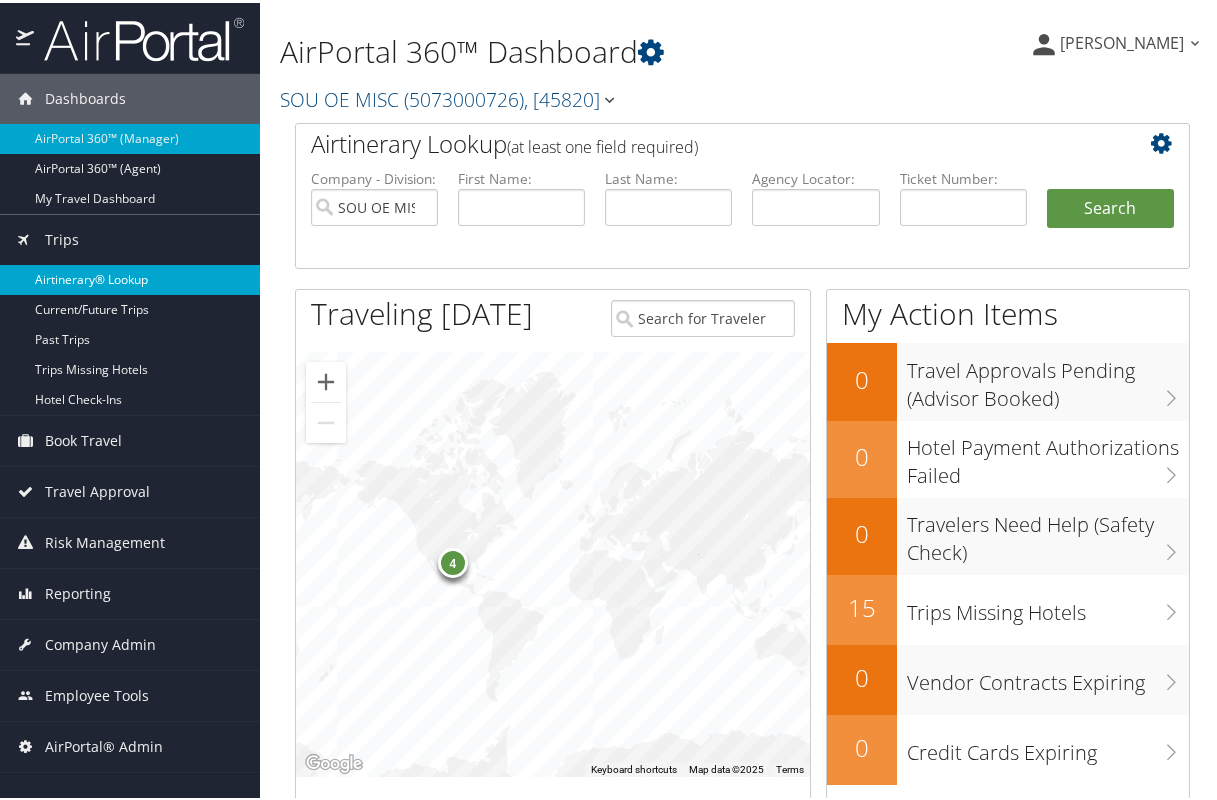 click on "Airtinerary® Lookup" at bounding box center (130, 277) 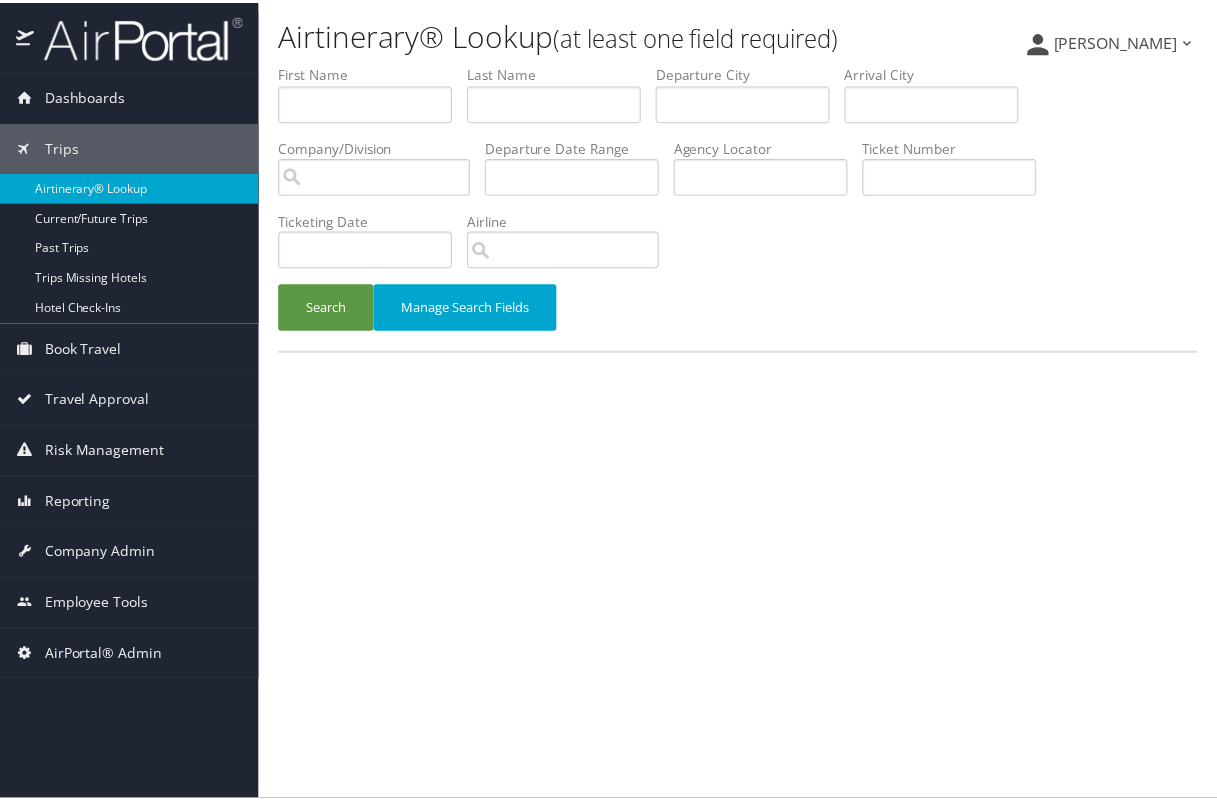scroll, scrollTop: 0, scrollLeft: 0, axis: both 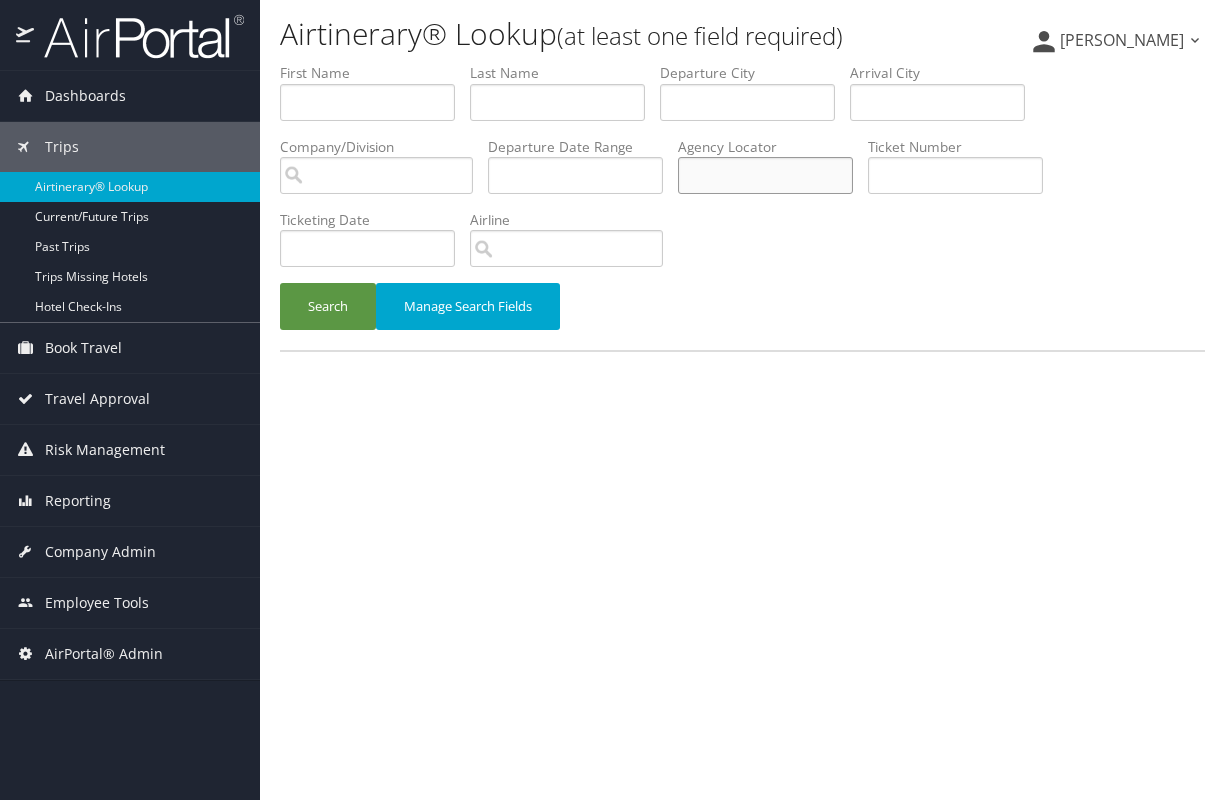 click at bounding box center [765, 175] 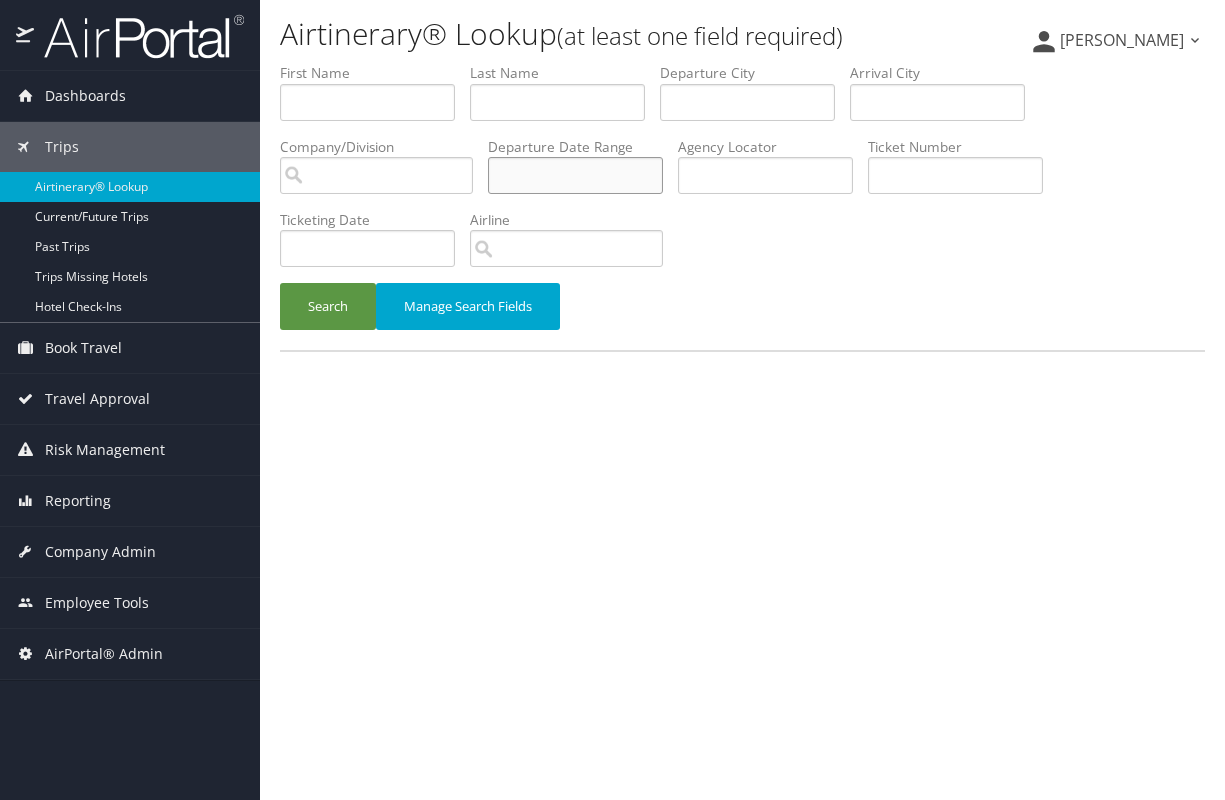 click at bounding box center (575, 175) 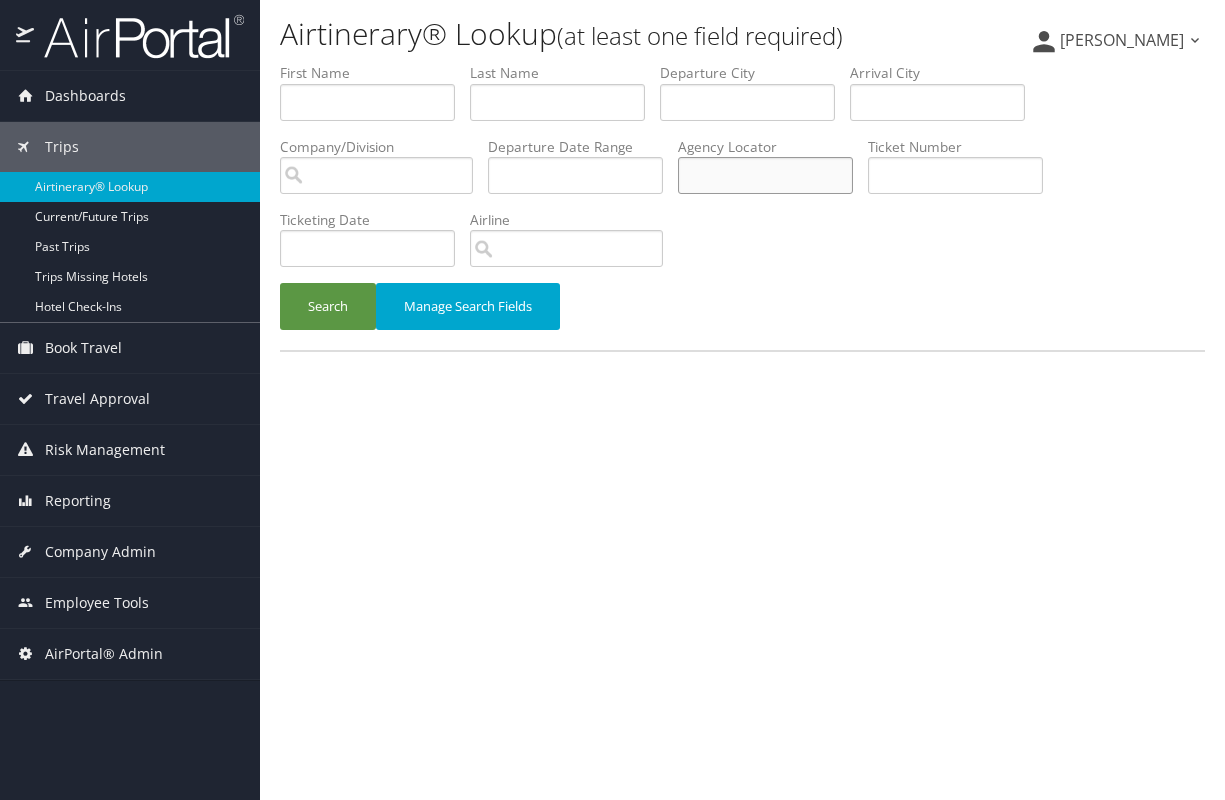 click at bounding box center (765, 175) 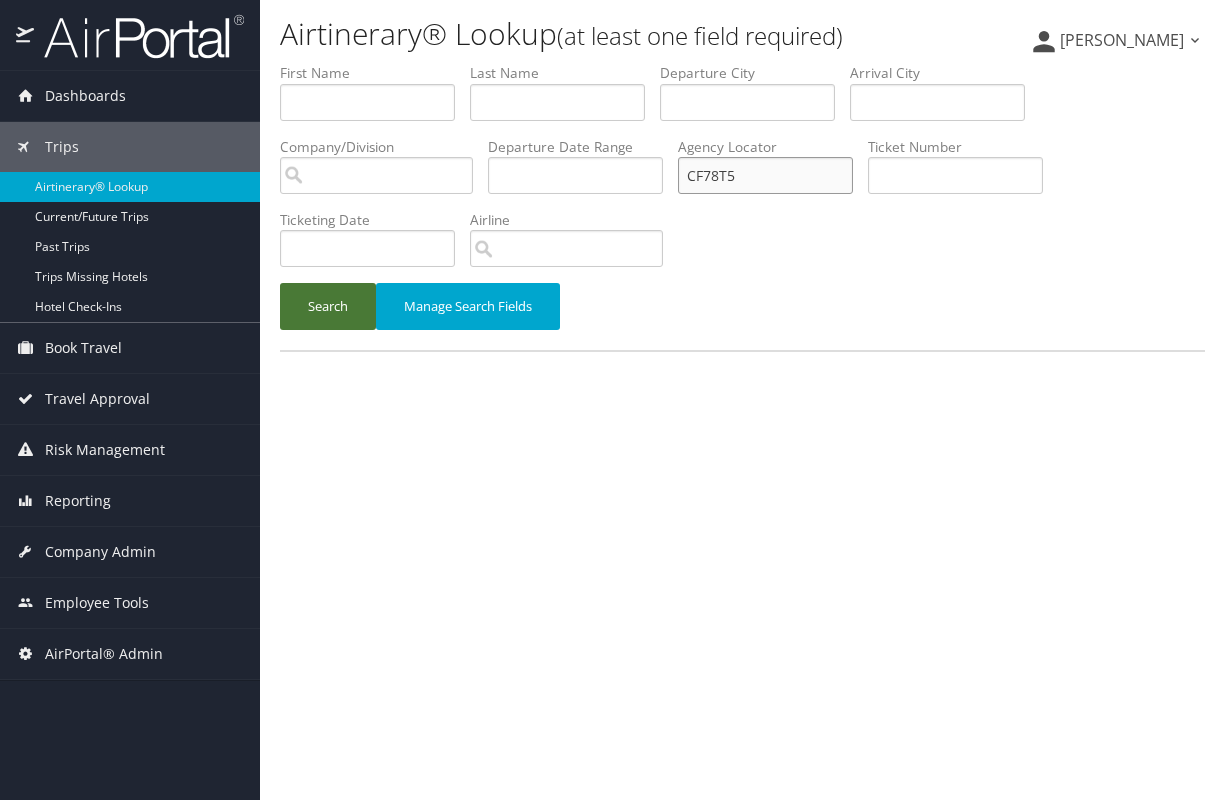 type on "CF78T5" 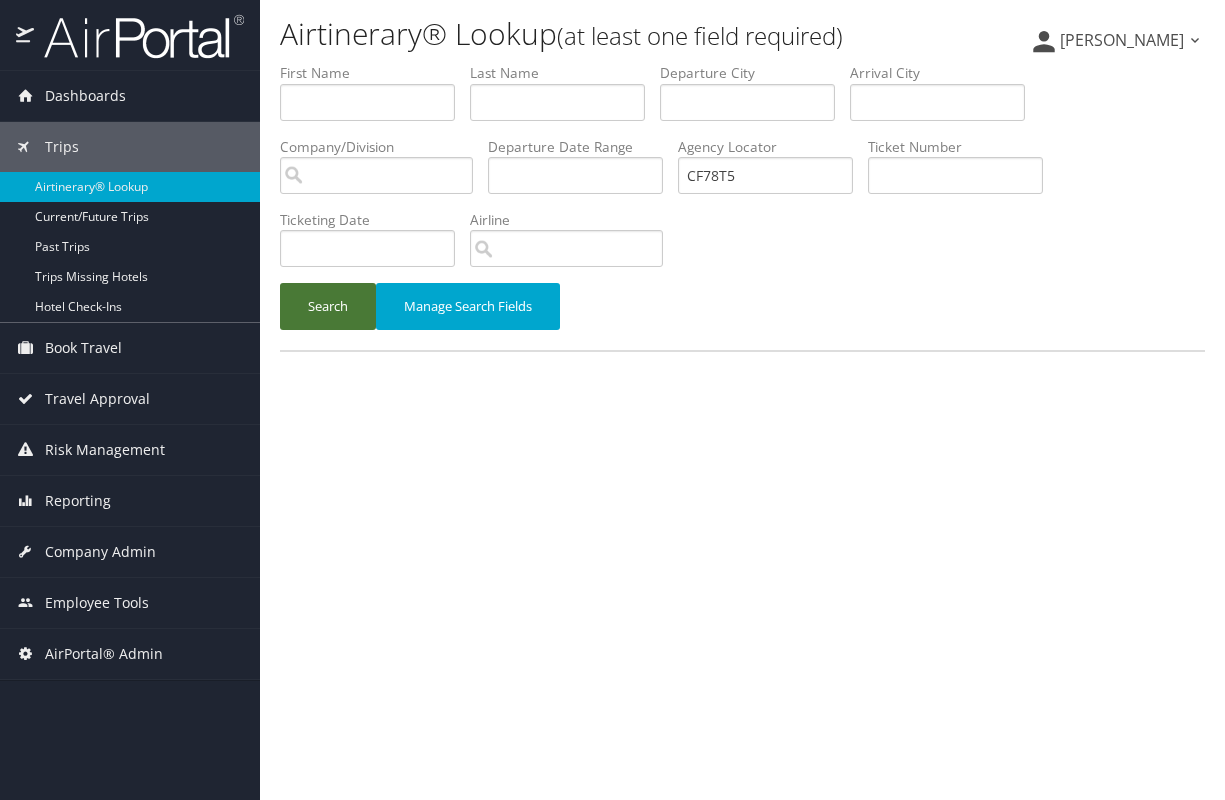 click on "Search" at bounding box center [328, 306] 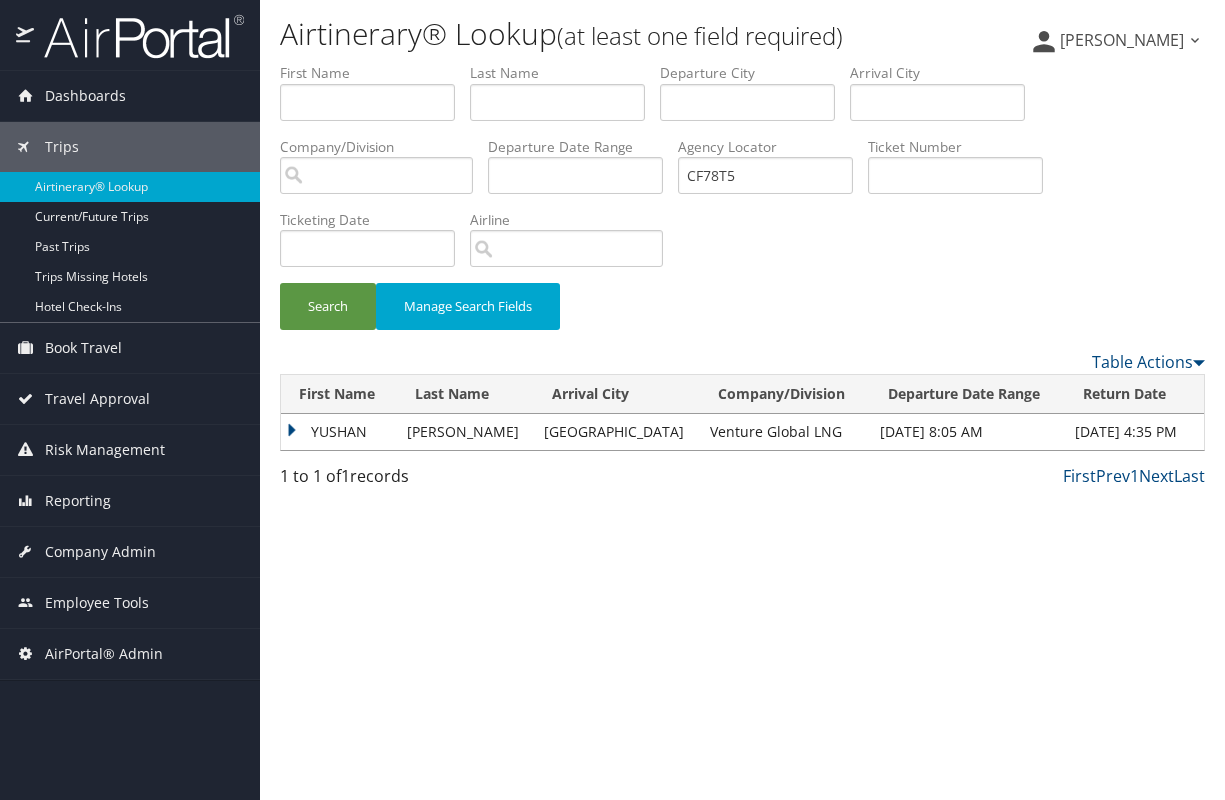 click on "YUSHAN" at bounding box center (339, 432) 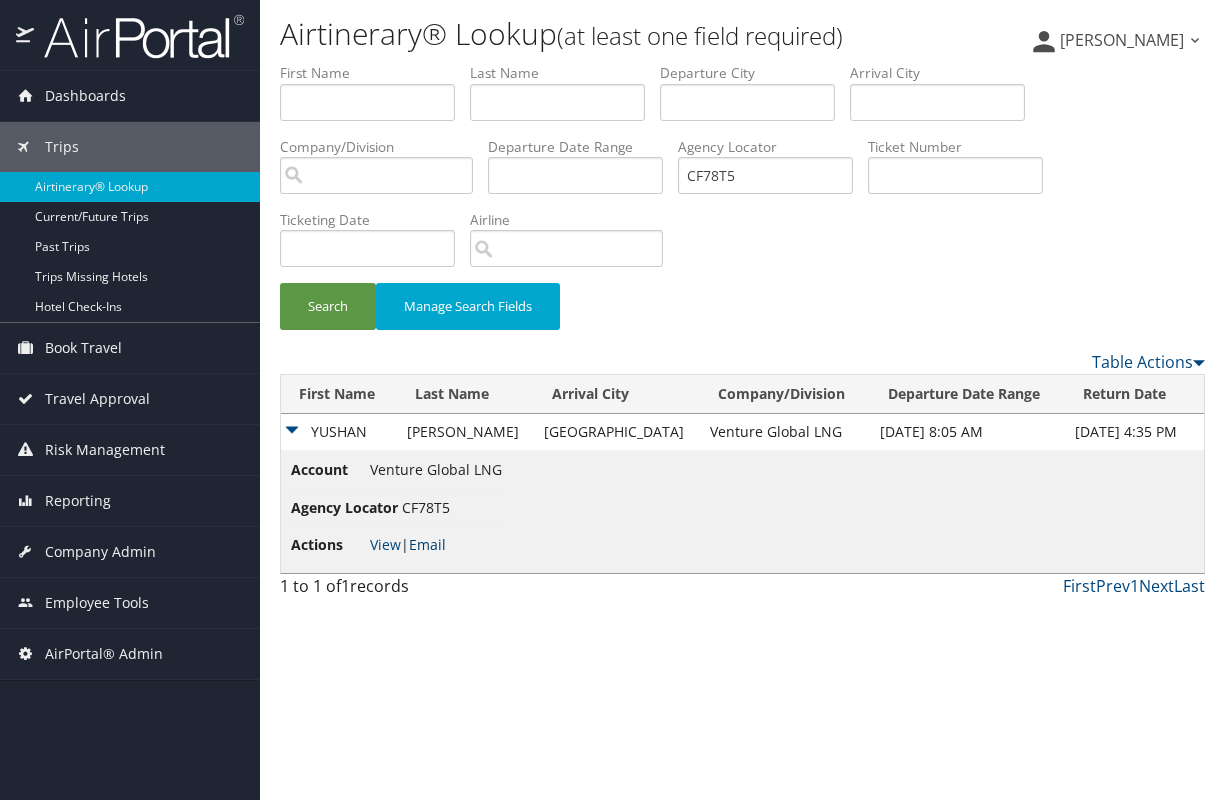 click on "Email" at bounding box center [427, 544] 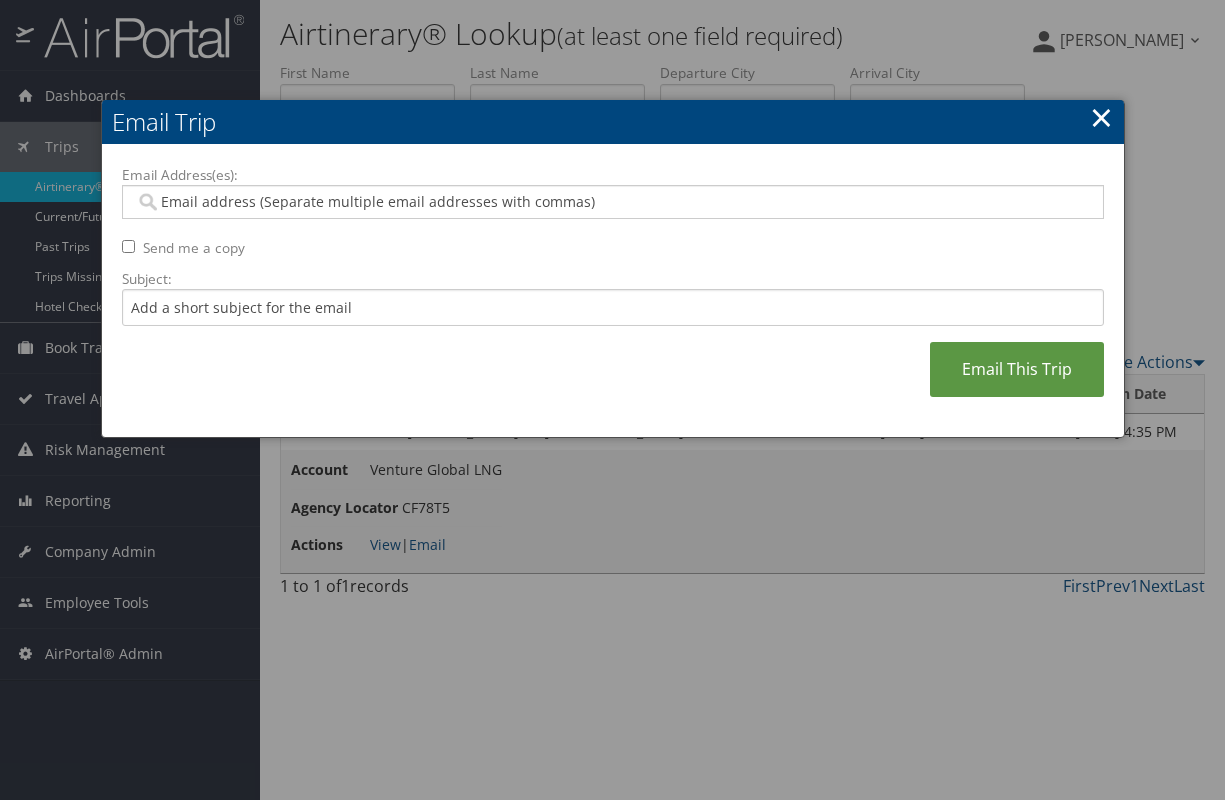 click on "Email Address(es):
Send me a copy
Subject:
Email This Trip" at bounding box center (613, 291) 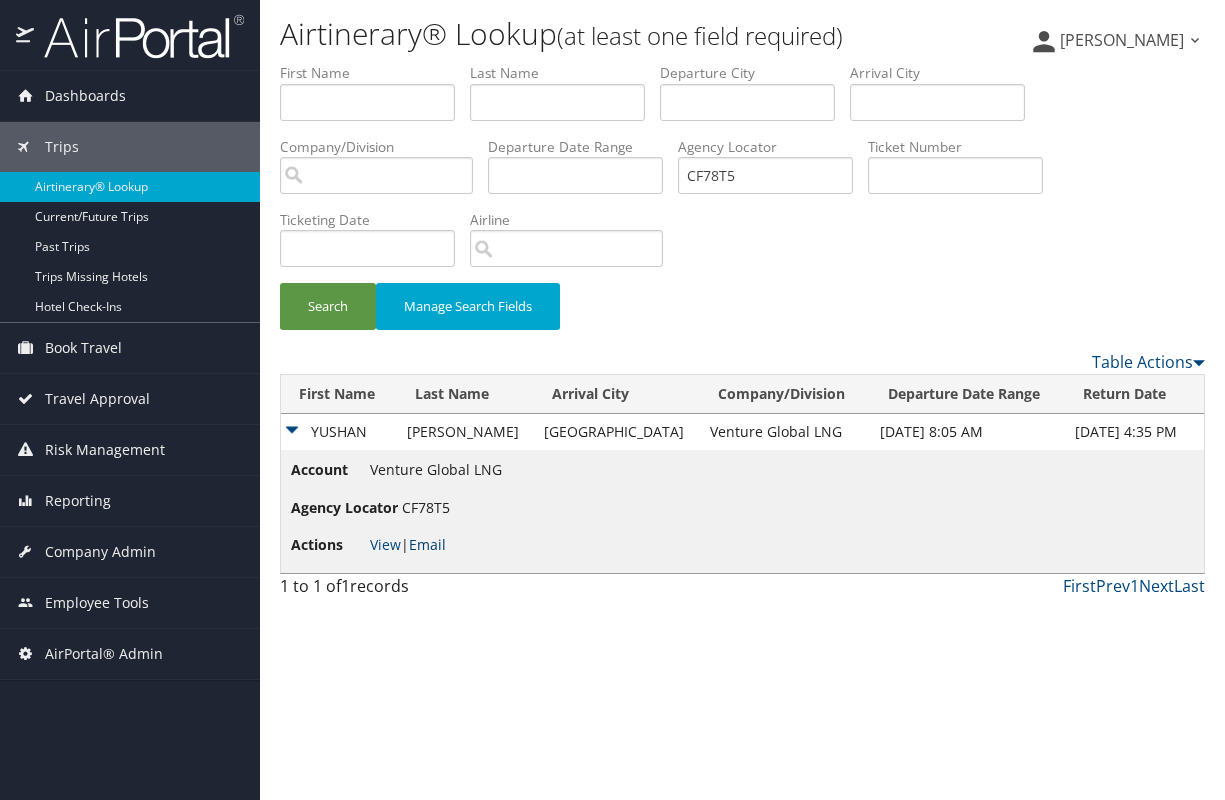 click on "Email" at bounding box center [427, 544] 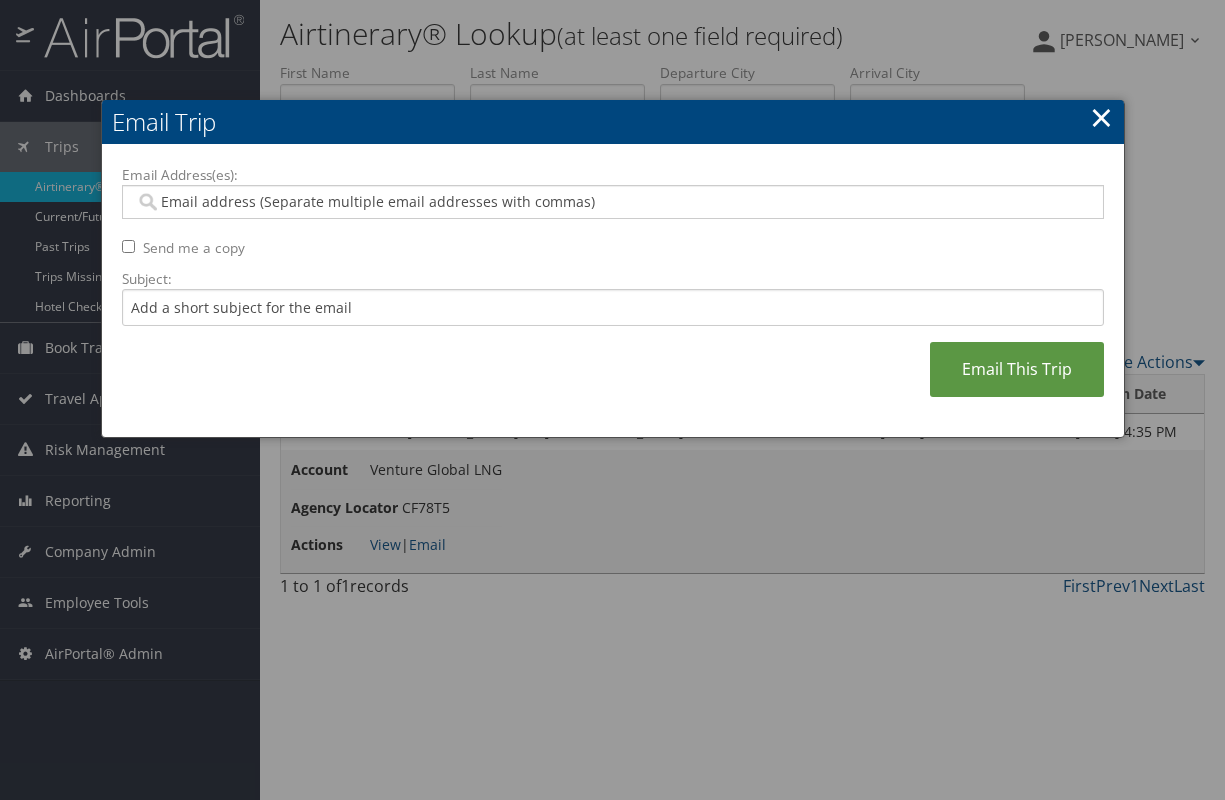 click at bounding box center (613, 202) 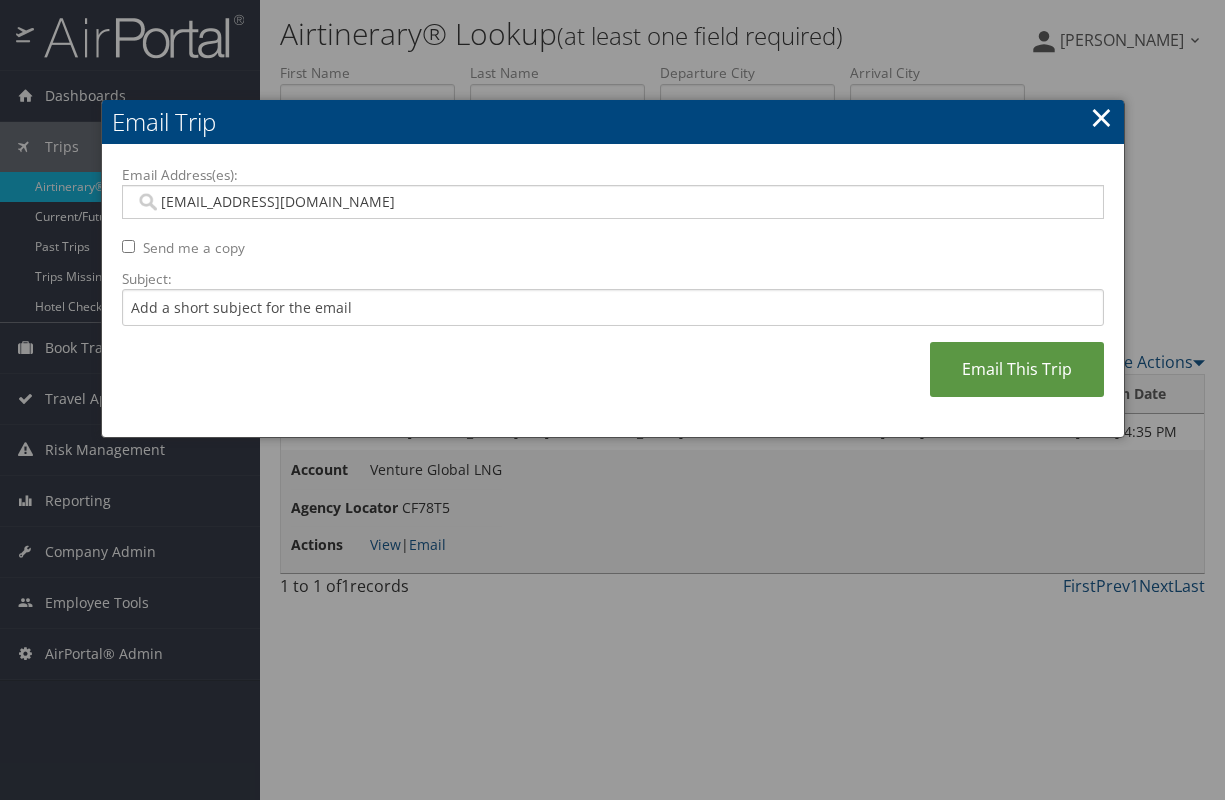 type on "MYU@VENTURGLOBALING.COM" 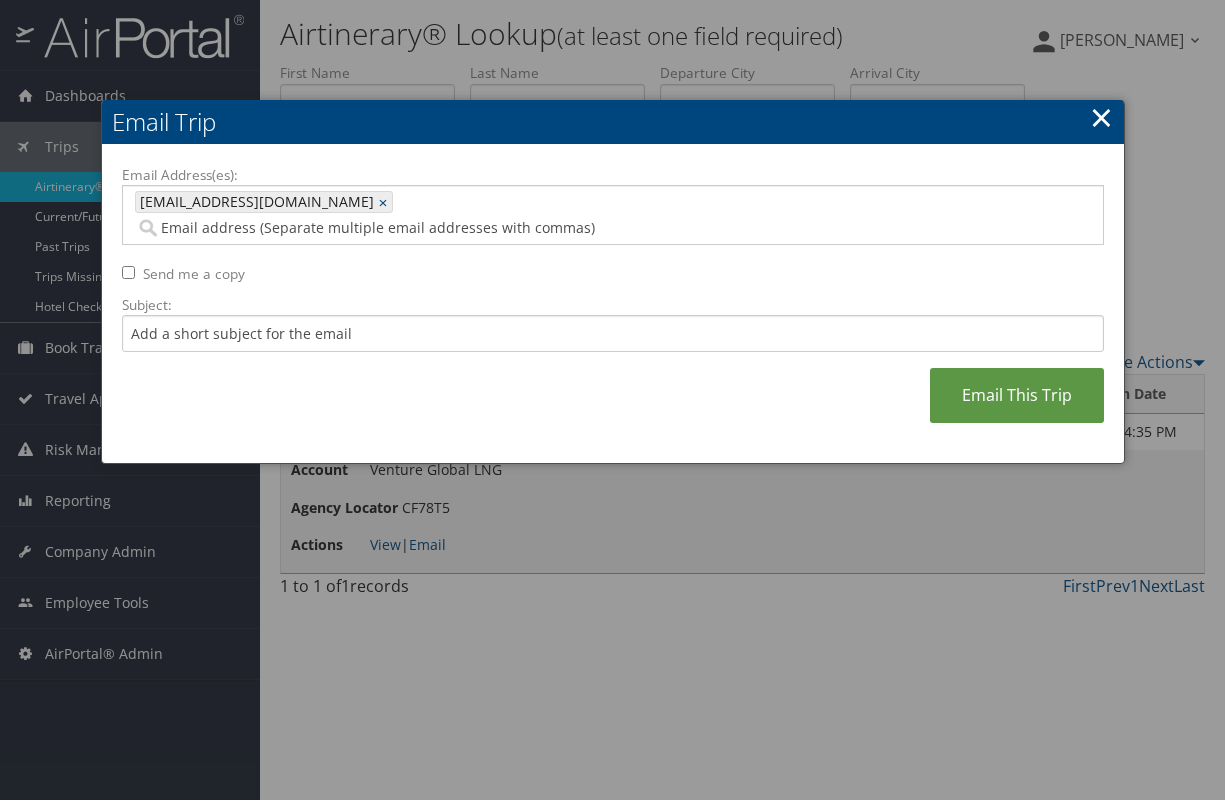 click on "×" at bounding box center [1101, 117] 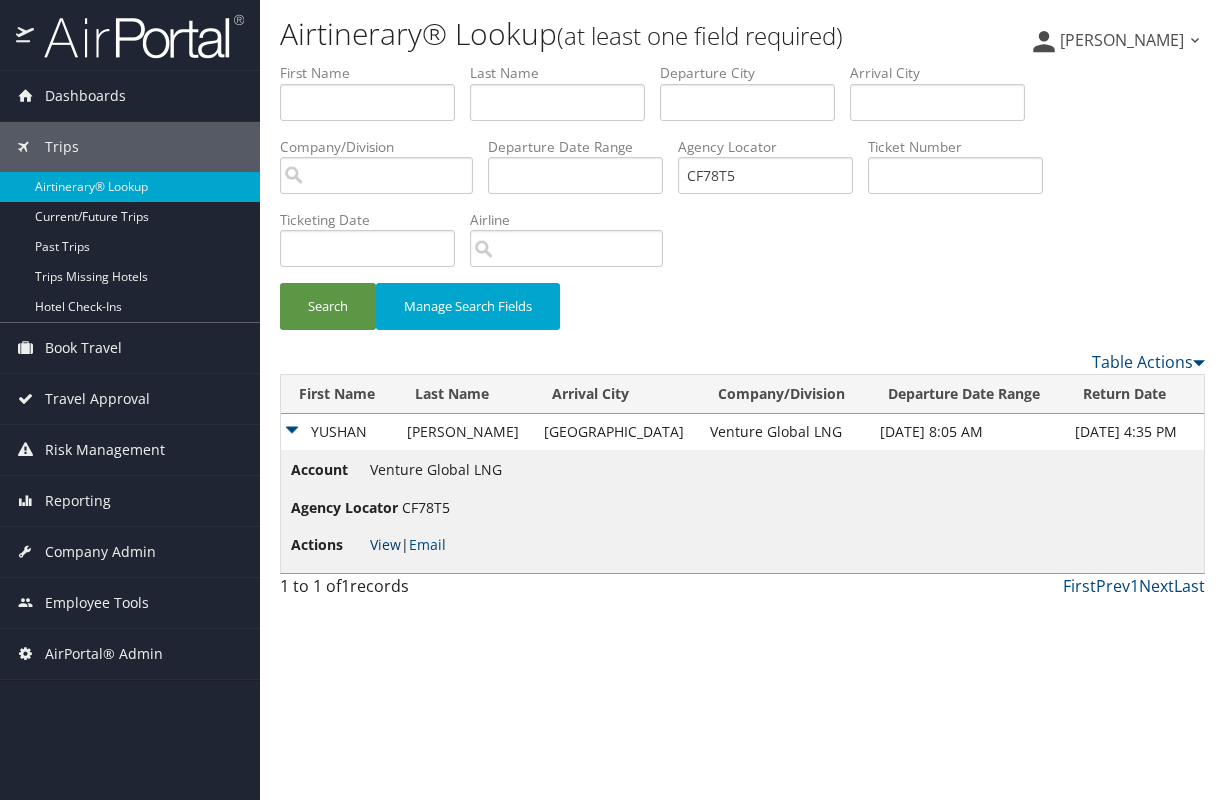 click on "View" at bounding box center (385, 544) 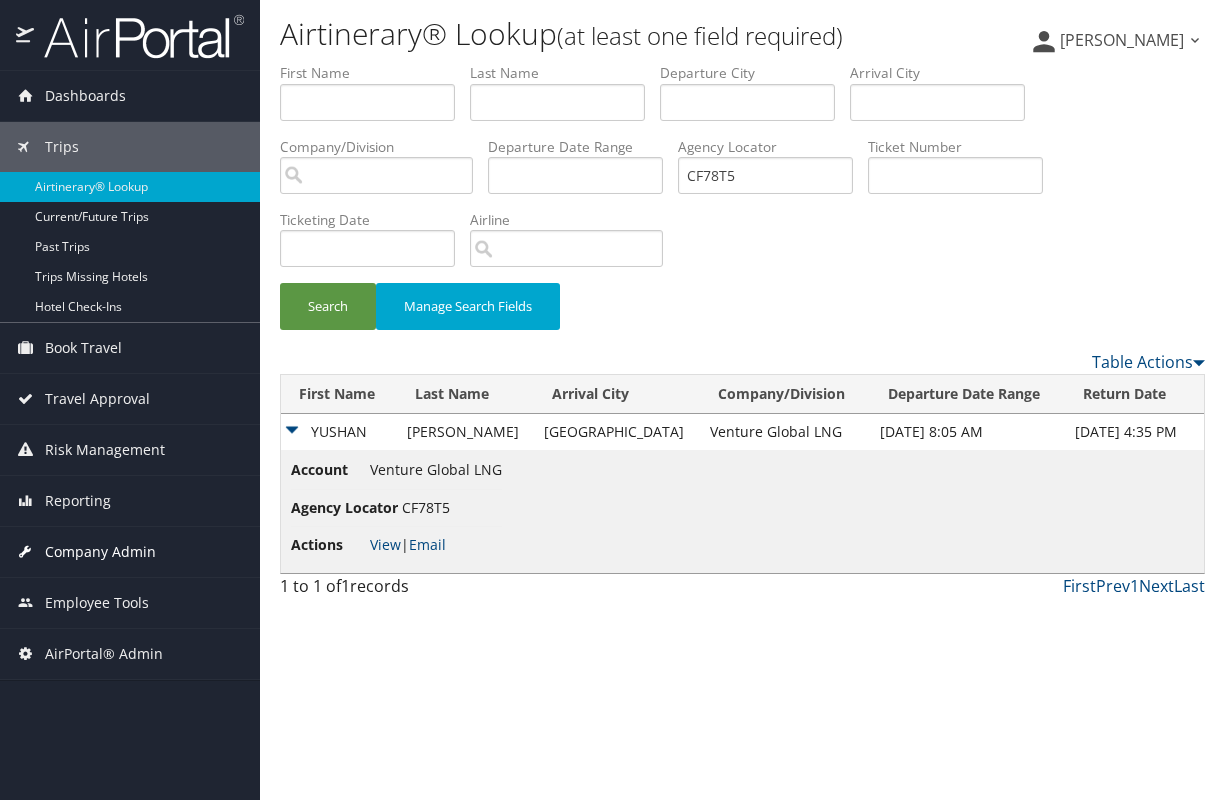 click on "Company Admin" at bounding box center (100, 552) 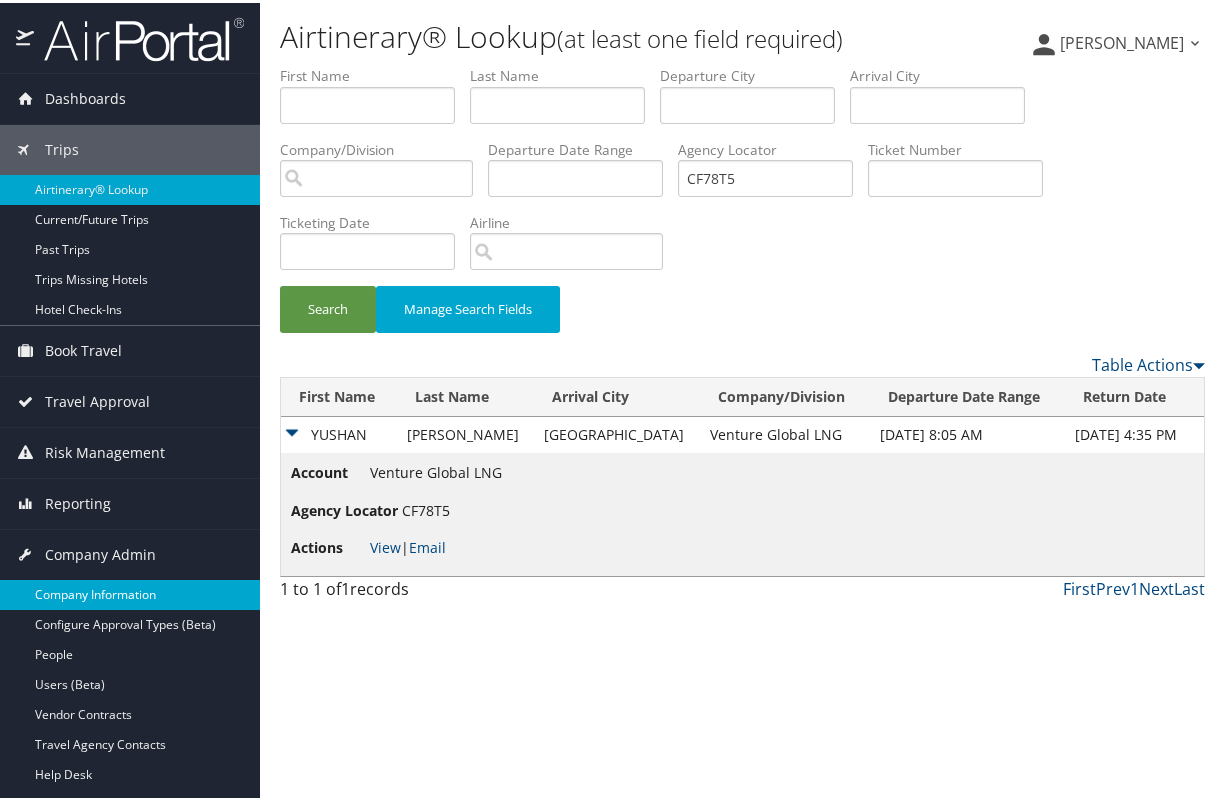 click on "Company Information" at bounding box center (130, 592) 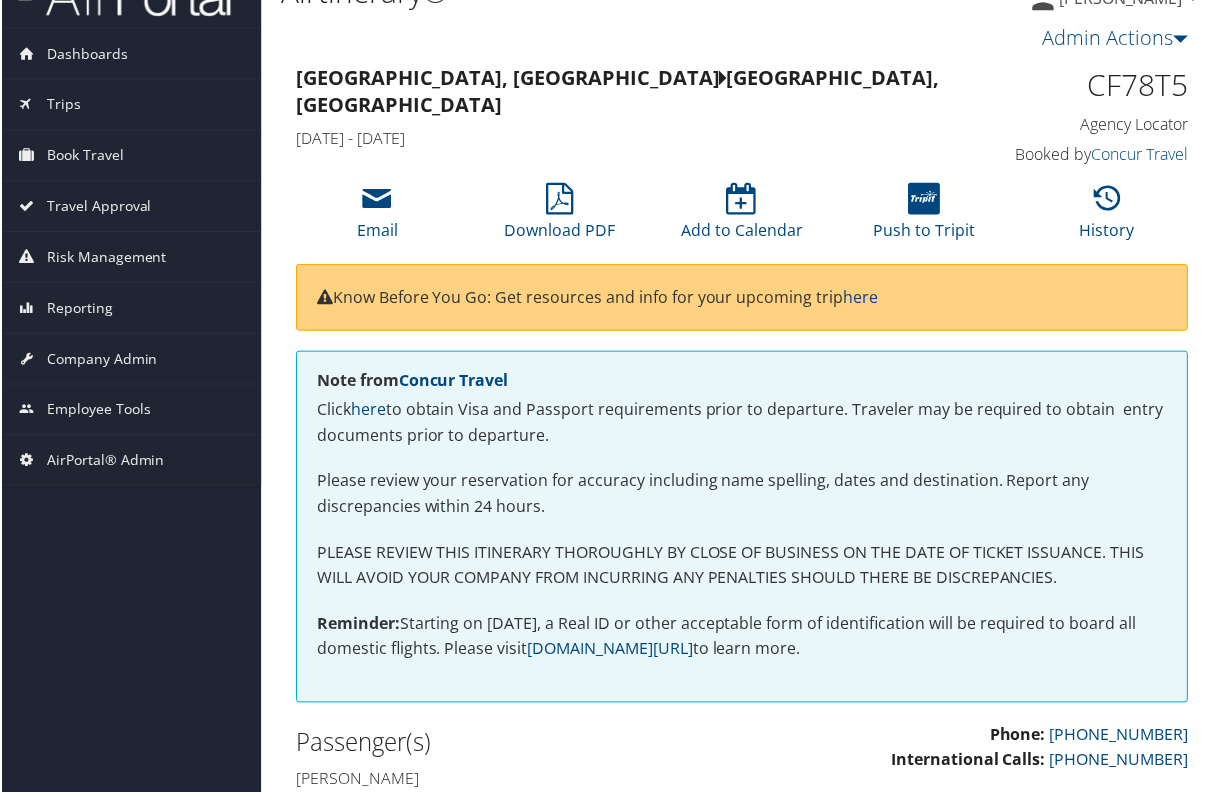scroll, scrollTop: 0, scrollLeft: 0, axis: both 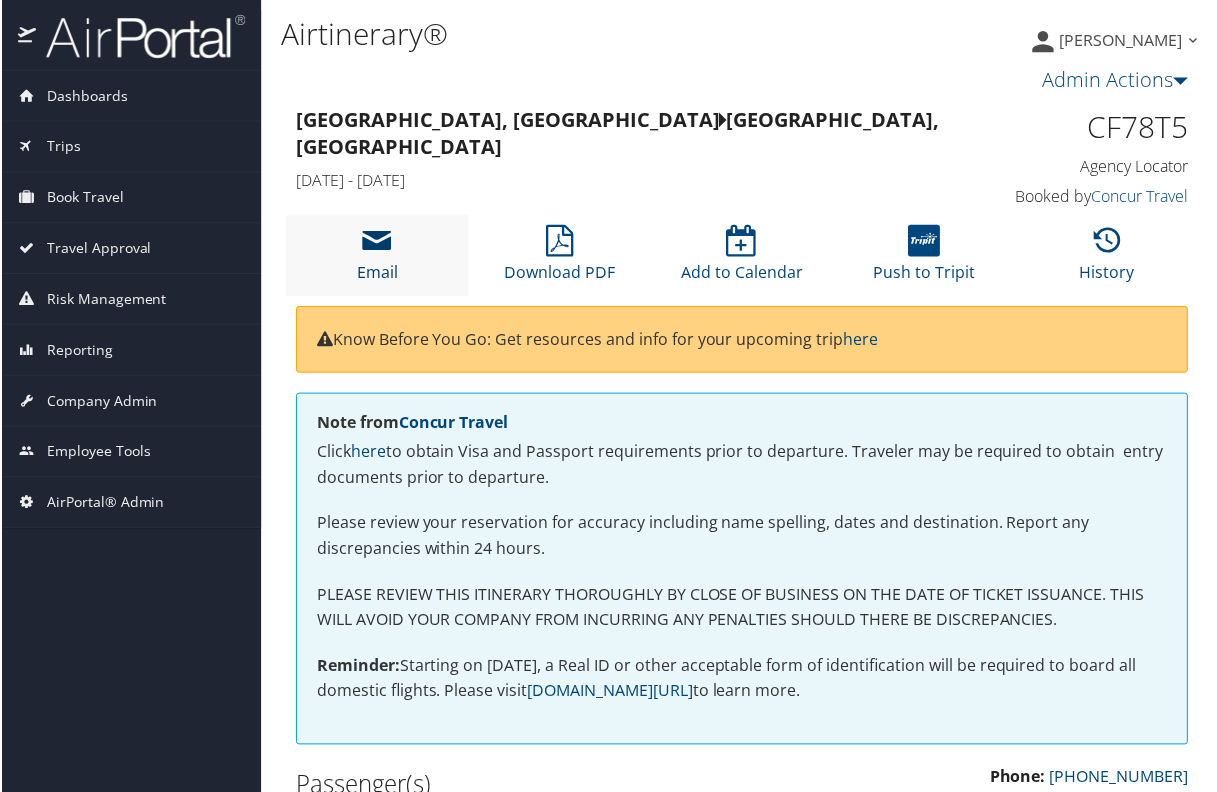 click on "Email" at bounding box center (376, 260) 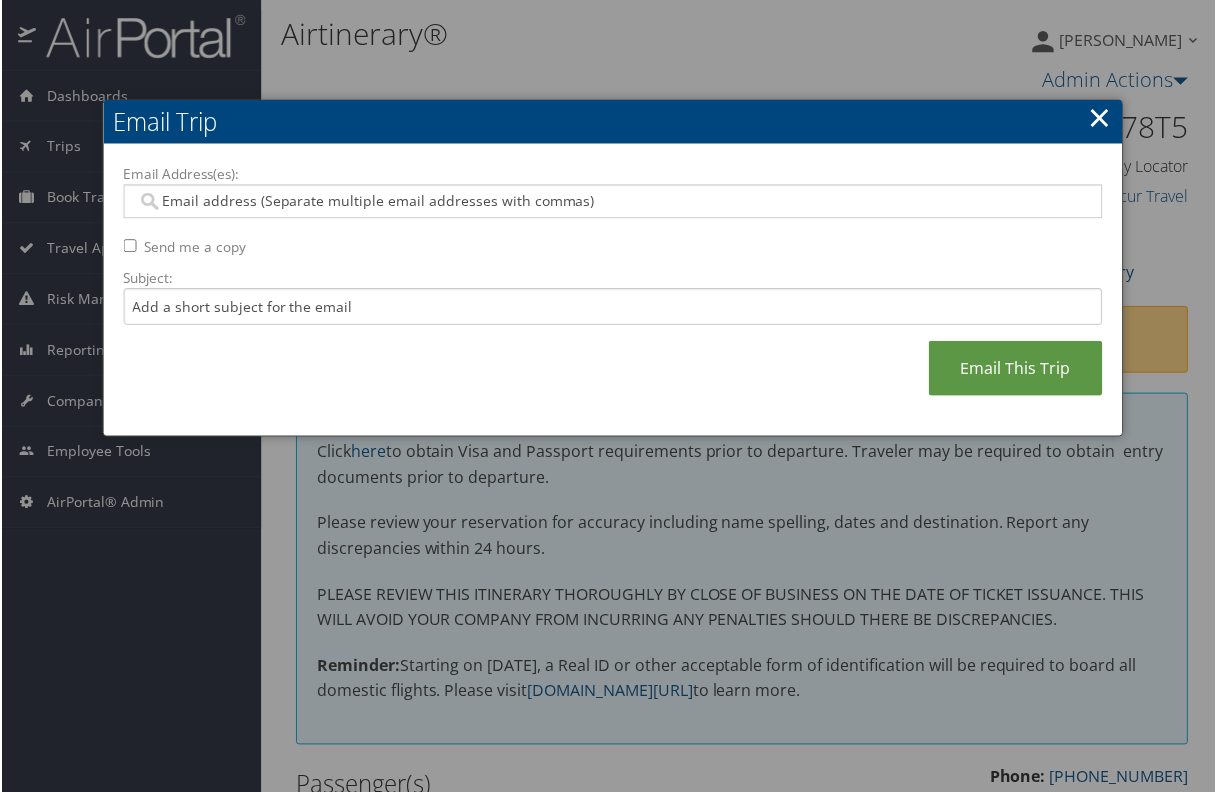 click on "Email Address(es):" at bounding box center (612, 202) 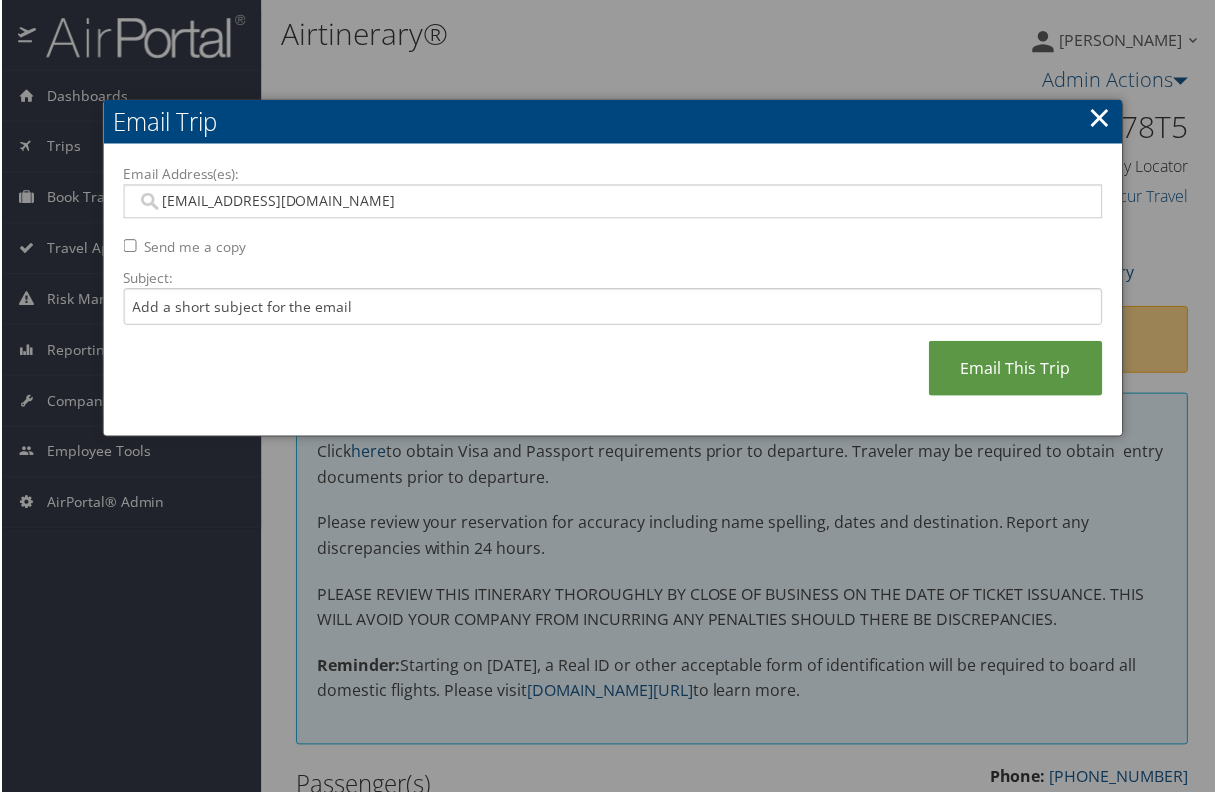 type on "MYU@VENTURGLOBALING.COM" 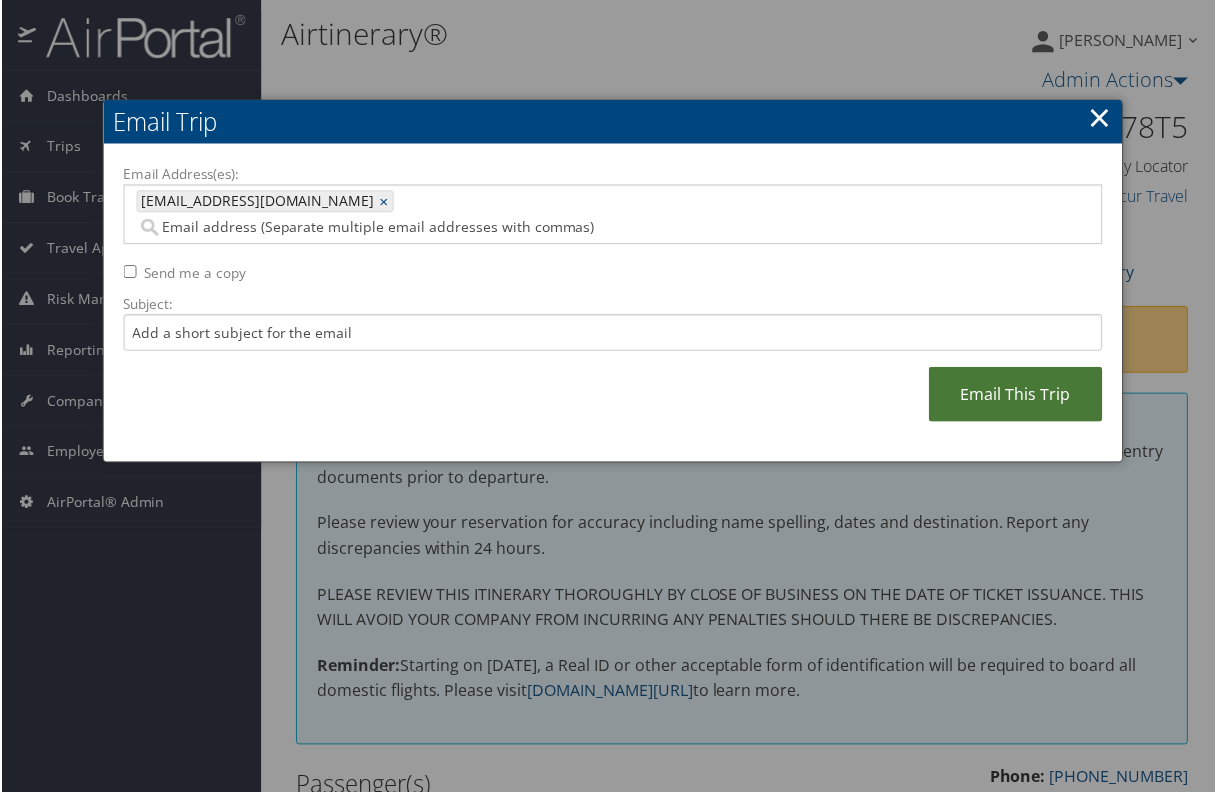 click on "Email This Trip" at bounding box center (1017, 395) 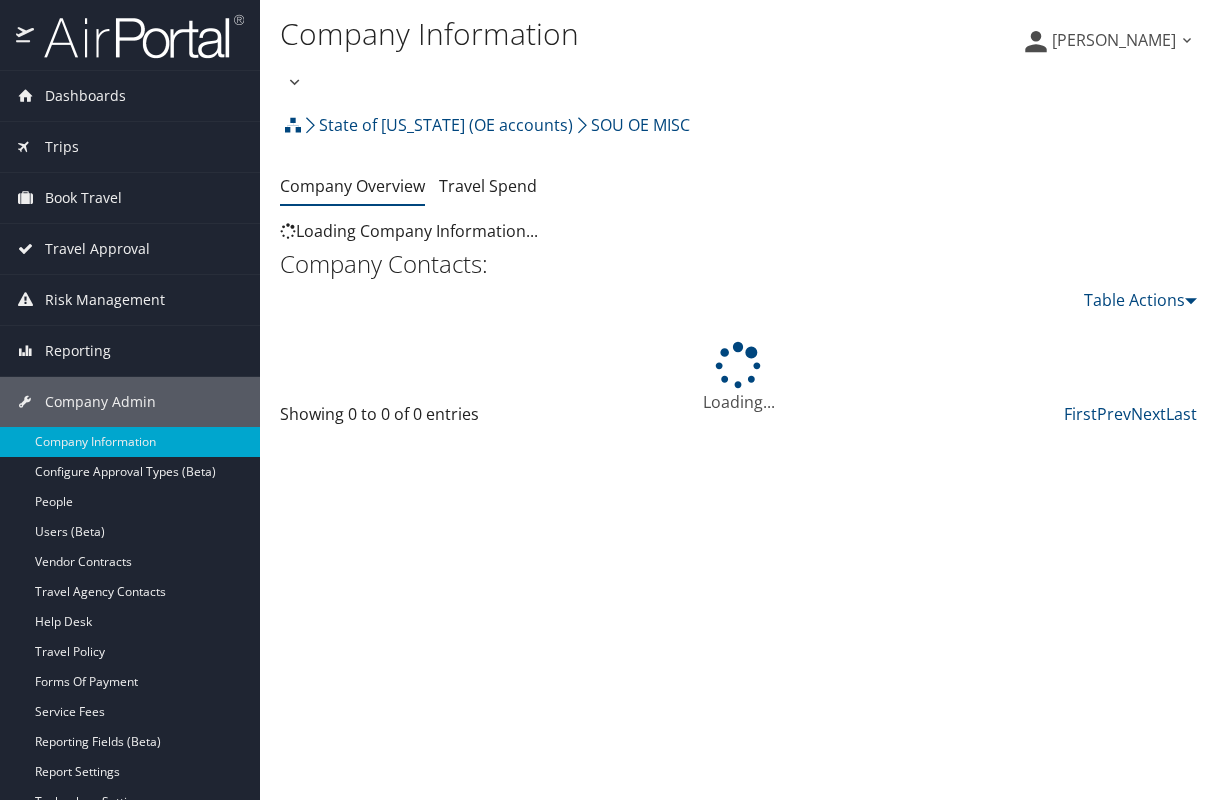scroll, scrollTop: 0, scrollLeft: 0, axis: both 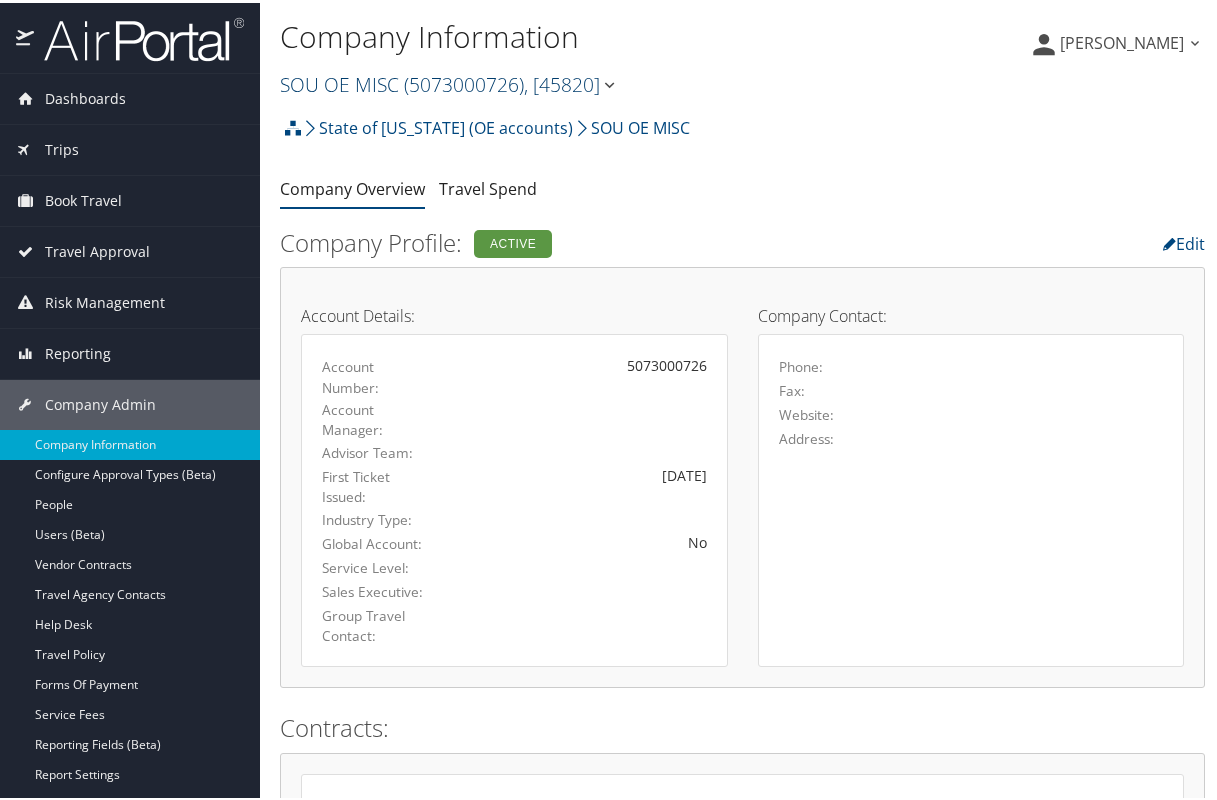 click on ", [ 45820 ]" at bounding box center [562, 81] 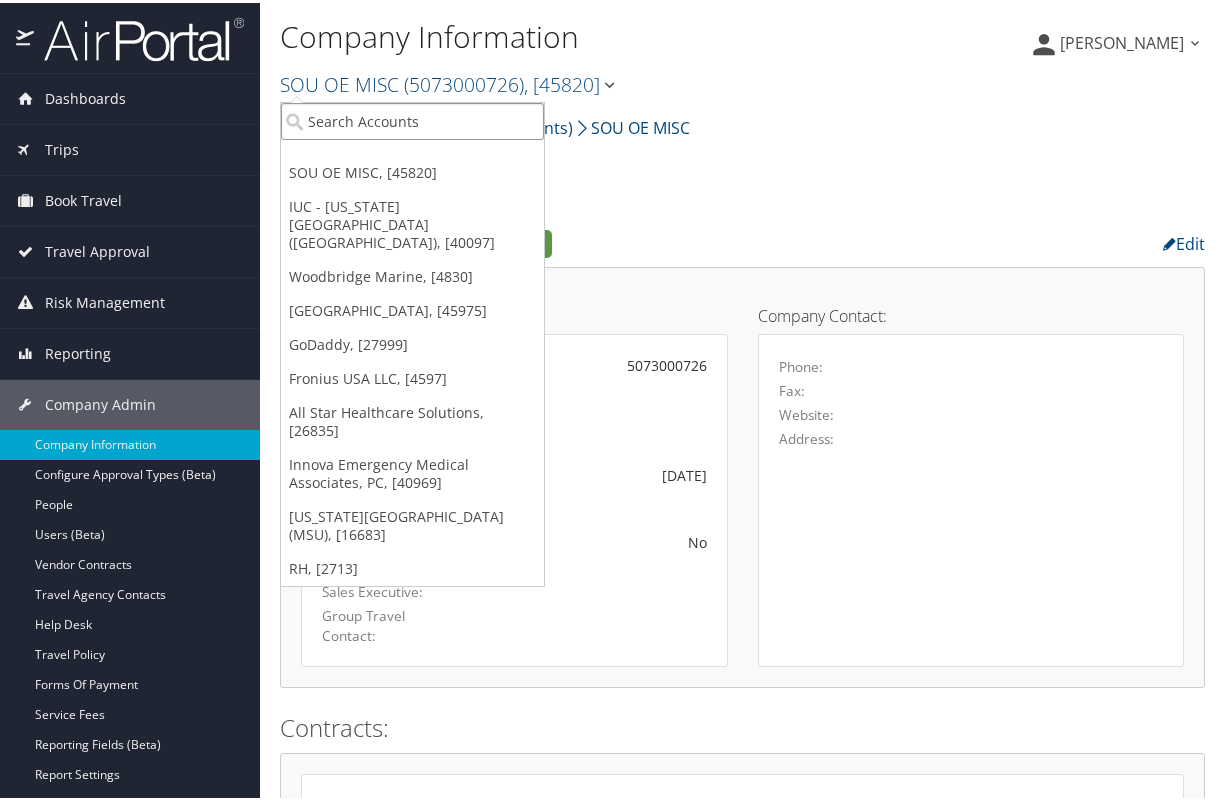 click at bounding box center [412, 118] 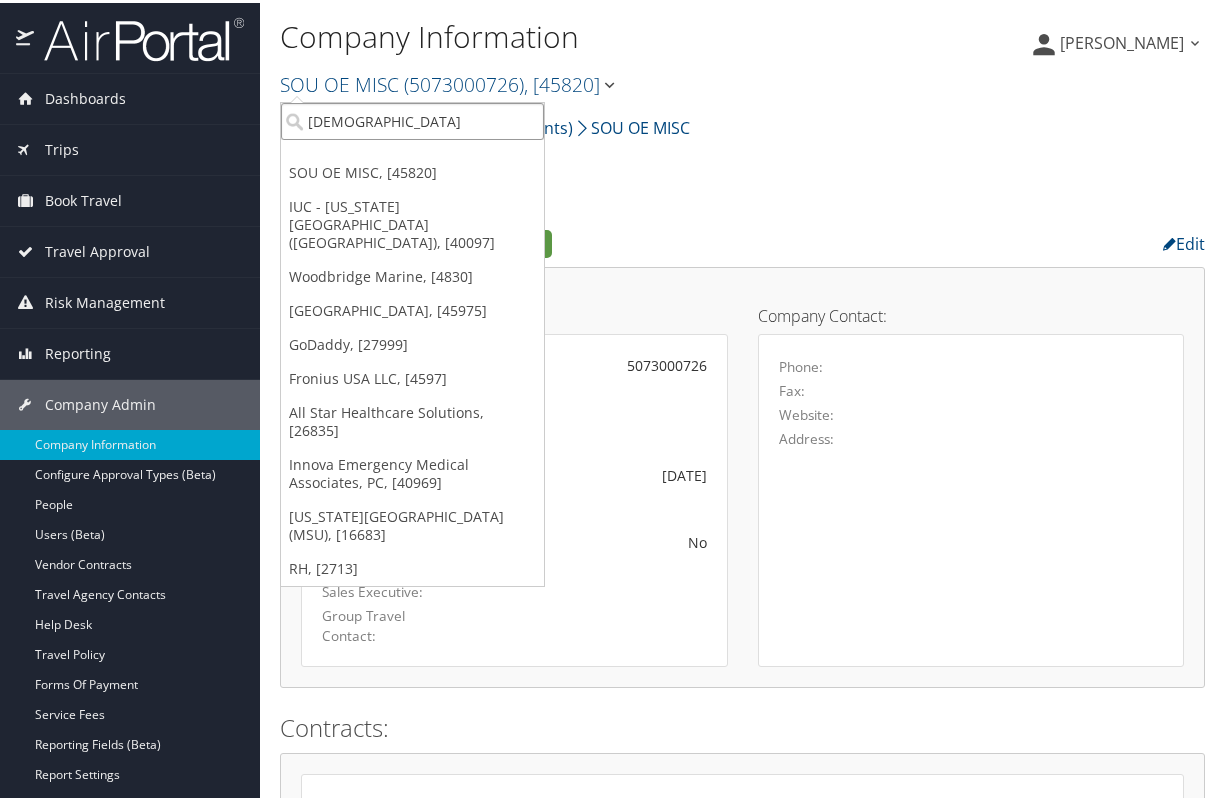 type on "temple" 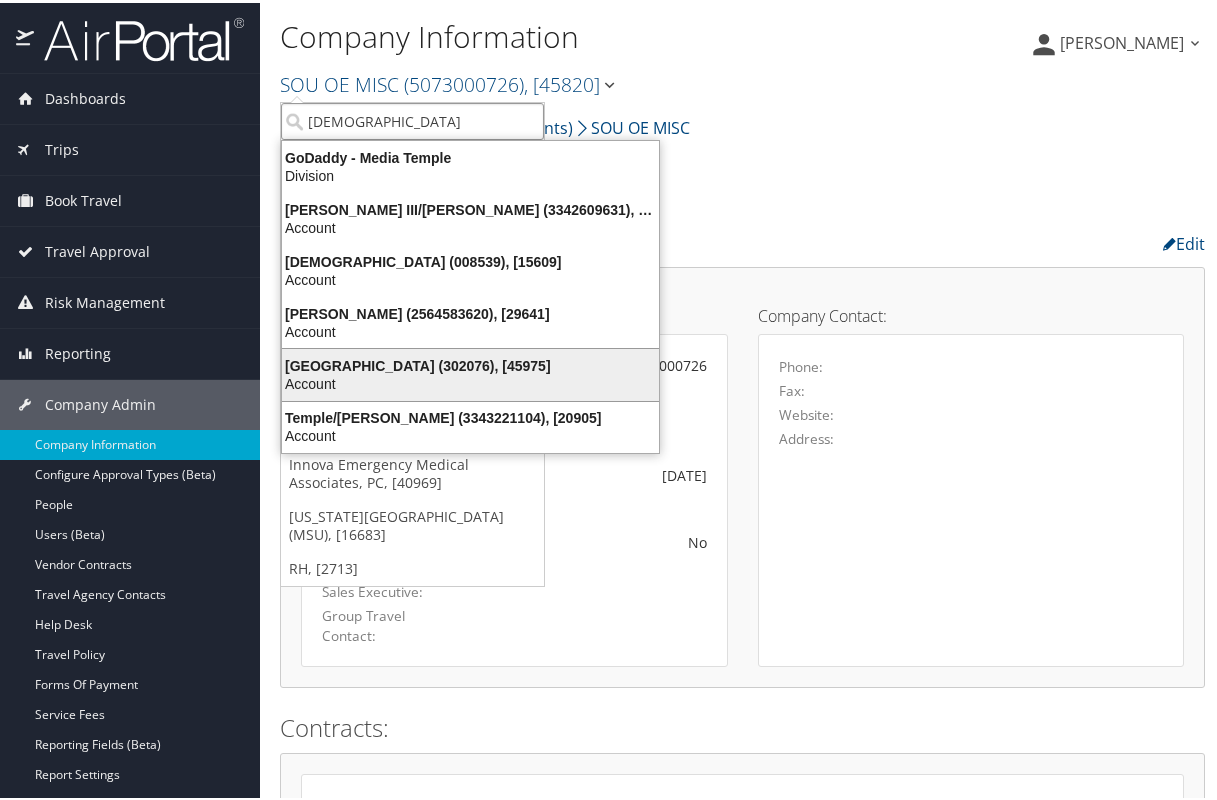 click on "Temple University (302076), [45975]" at bounding box center [470, 363] 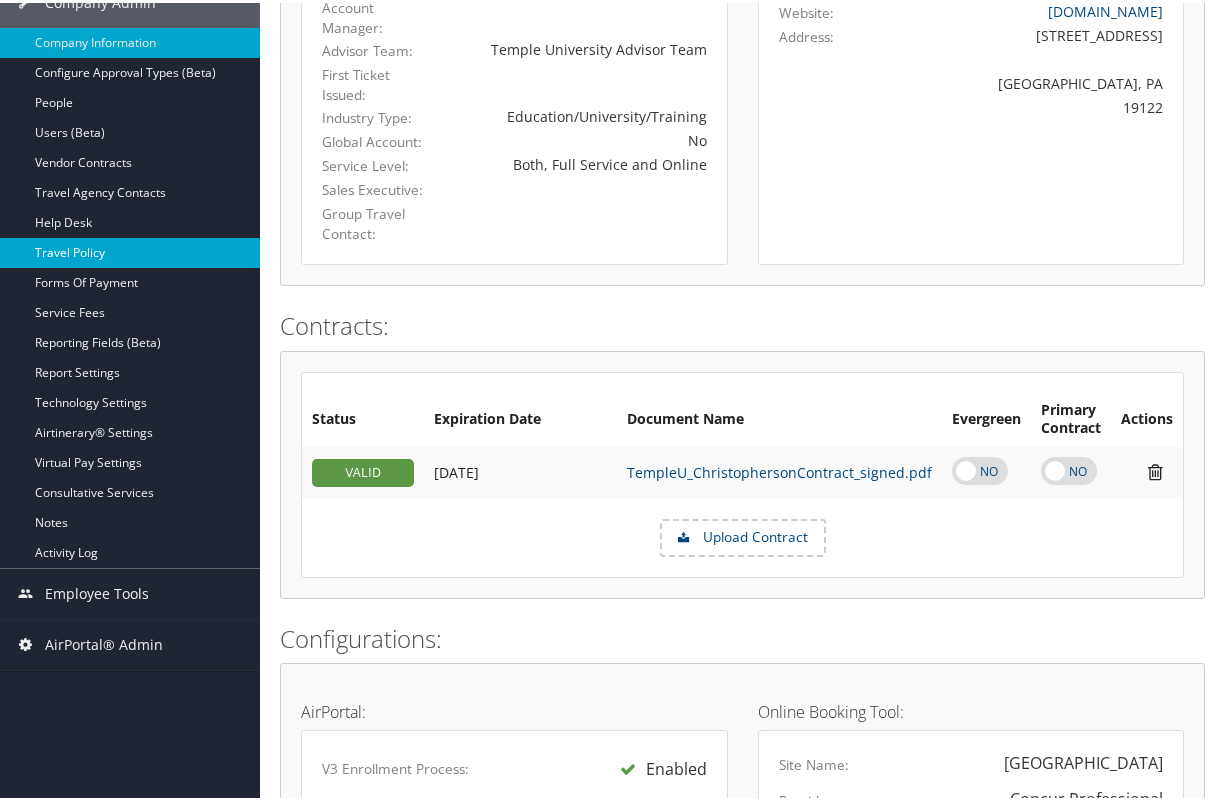 scroll, scrollTop: 300, scrollLeft: 0, axis: vertical 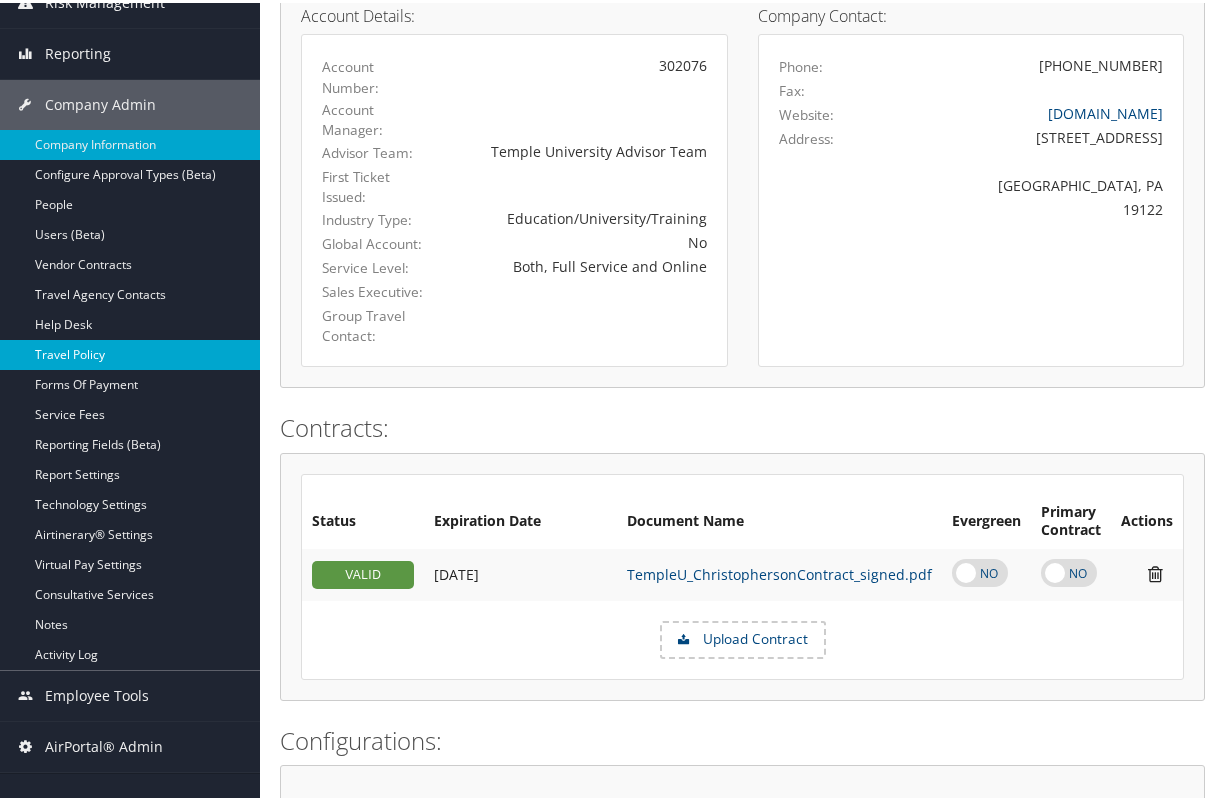 click on "Travel Policy" at bounding box center (130, 352) 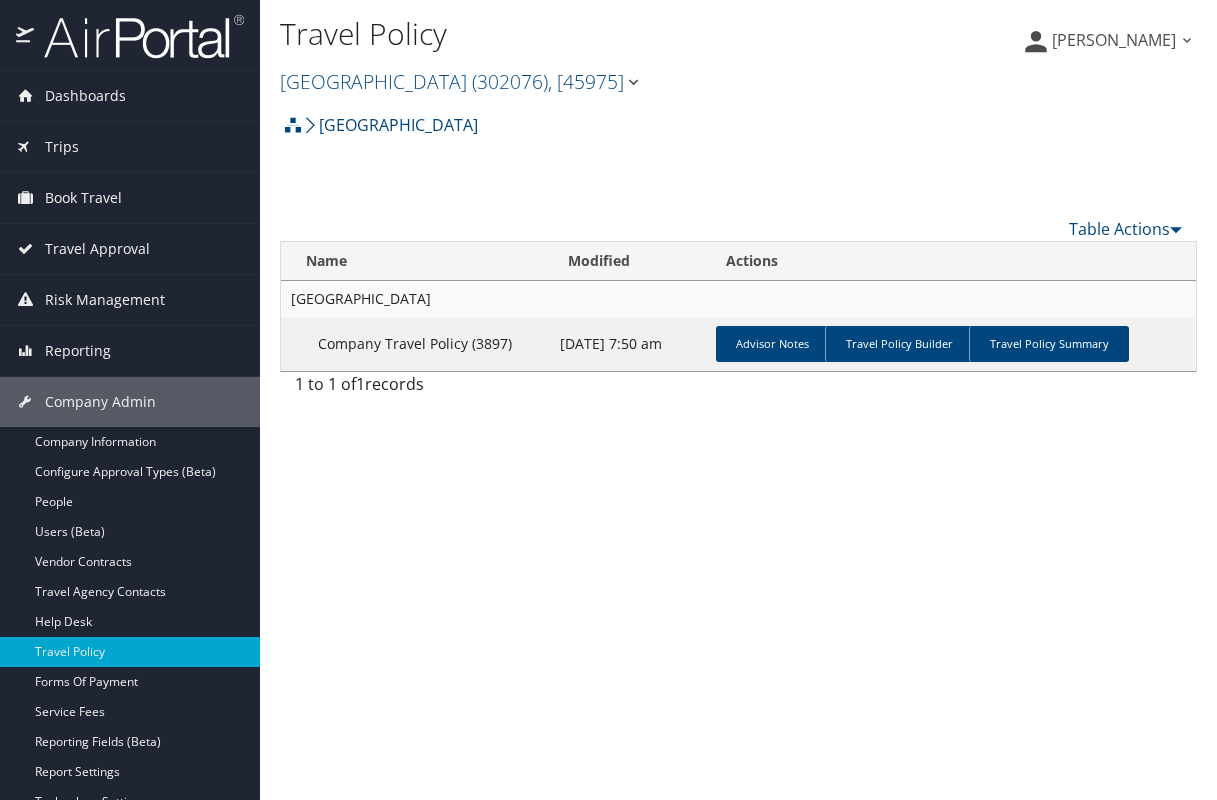 scroll, scrollTop: 0, scrollLeft: 0, axis: both 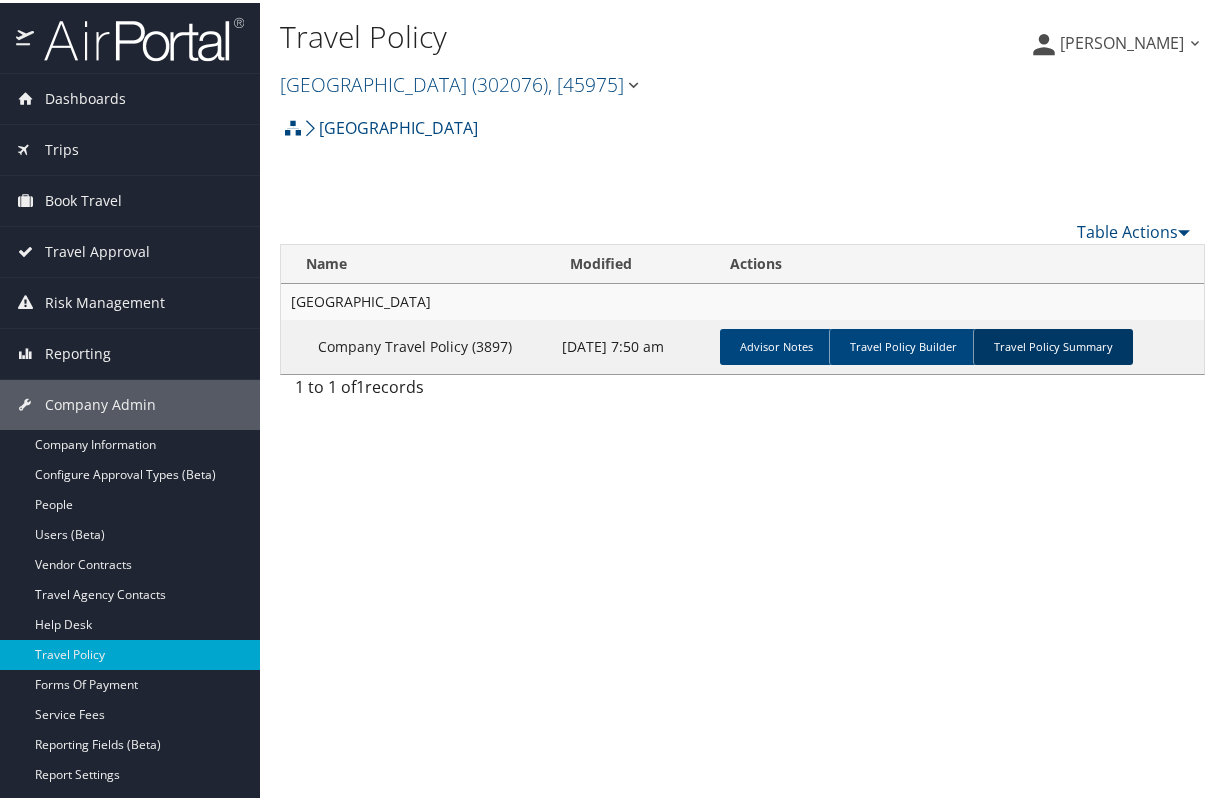 click on "Travel Policy Summary" at bounding box center (1053, 344) 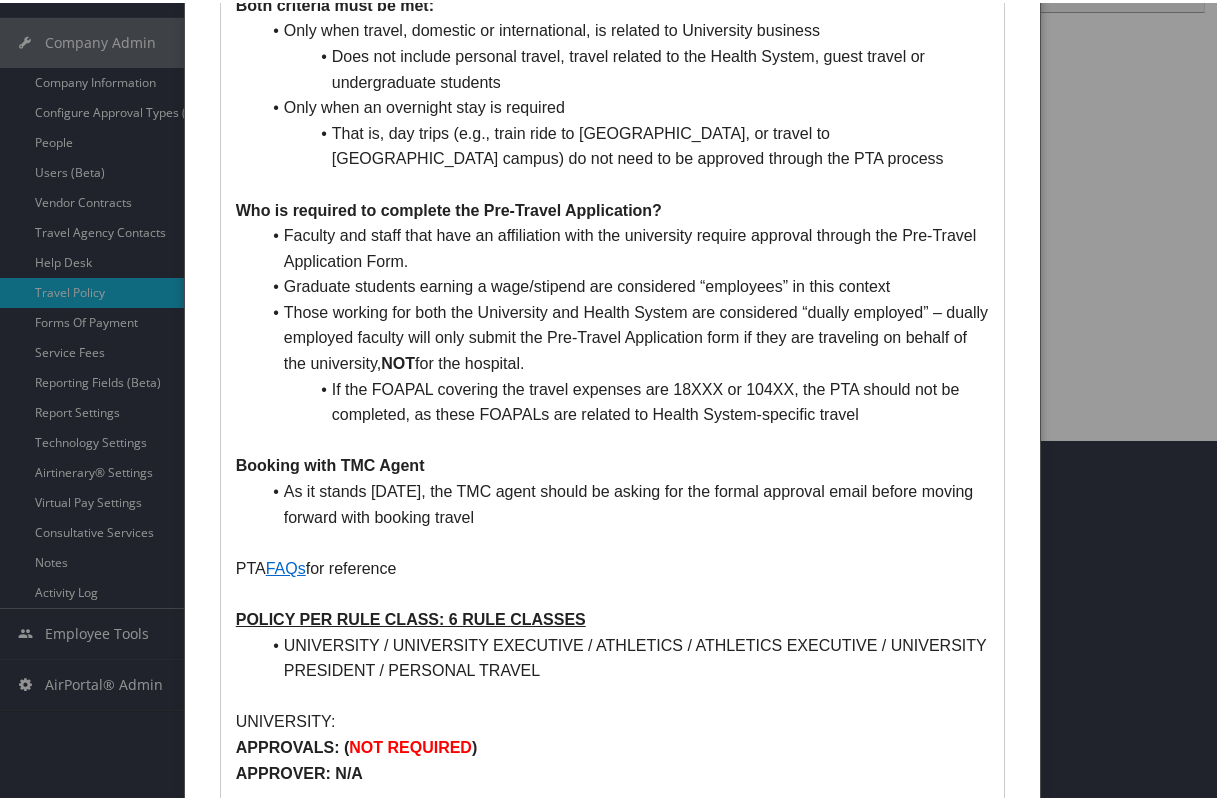scroll, scrollTop: 400, scrollLeft: 0, axis: vertical 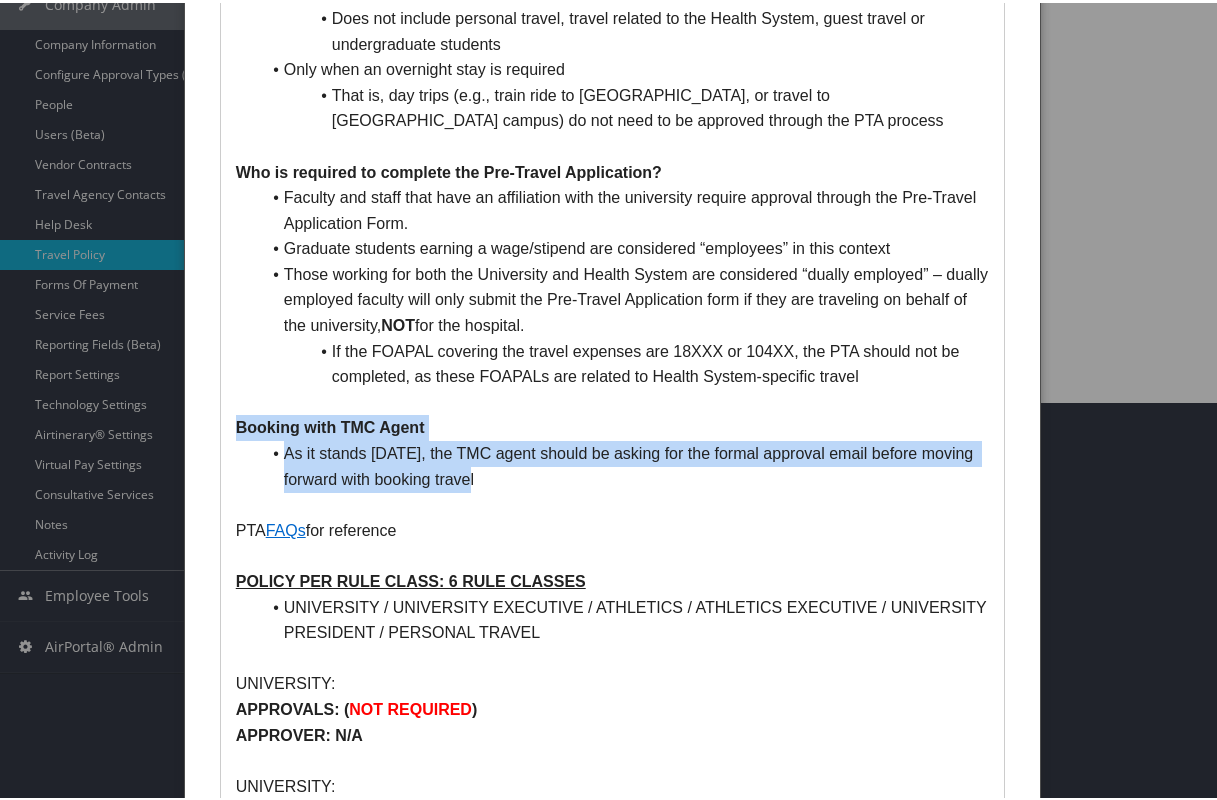 drag, startPoint x: 480, startPoint y: 477, endPoint x: 226, endPoint y: 427, distance: 258.87448 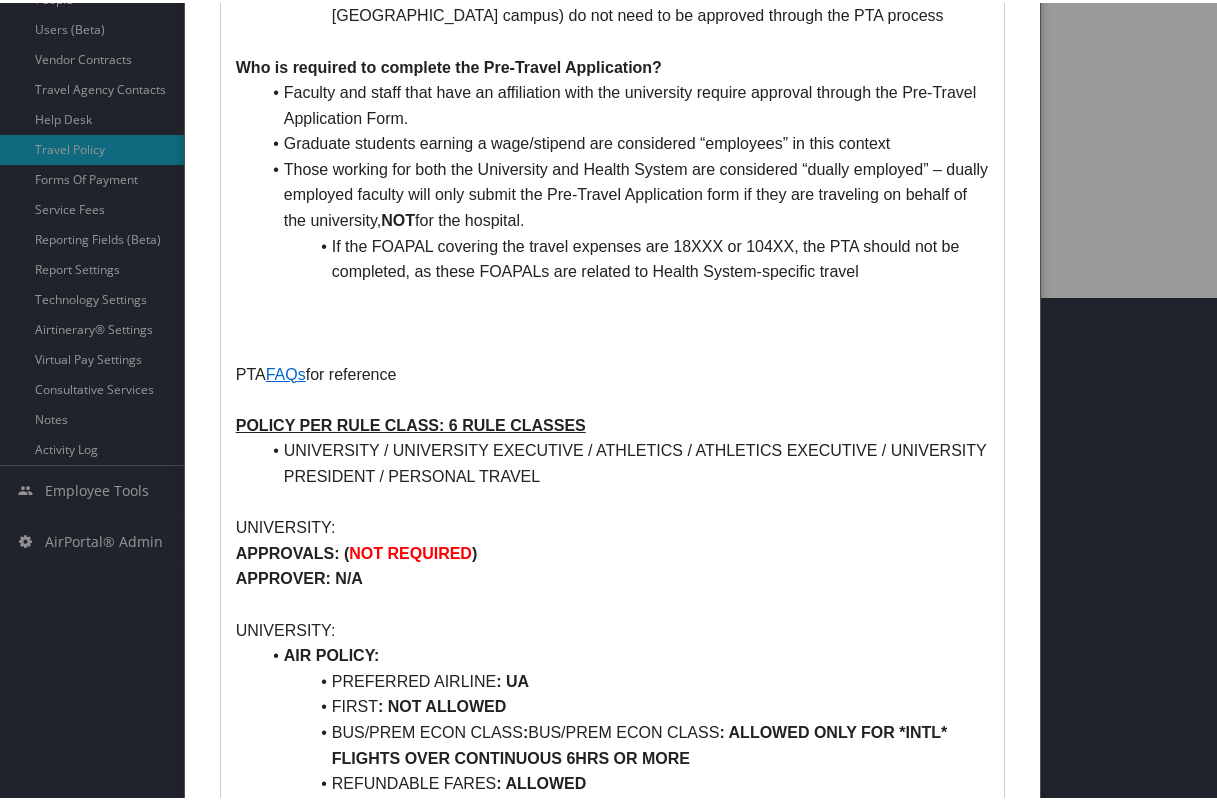 scroll, scrollTop: 500, scrollLeft: 0, axis: vertical 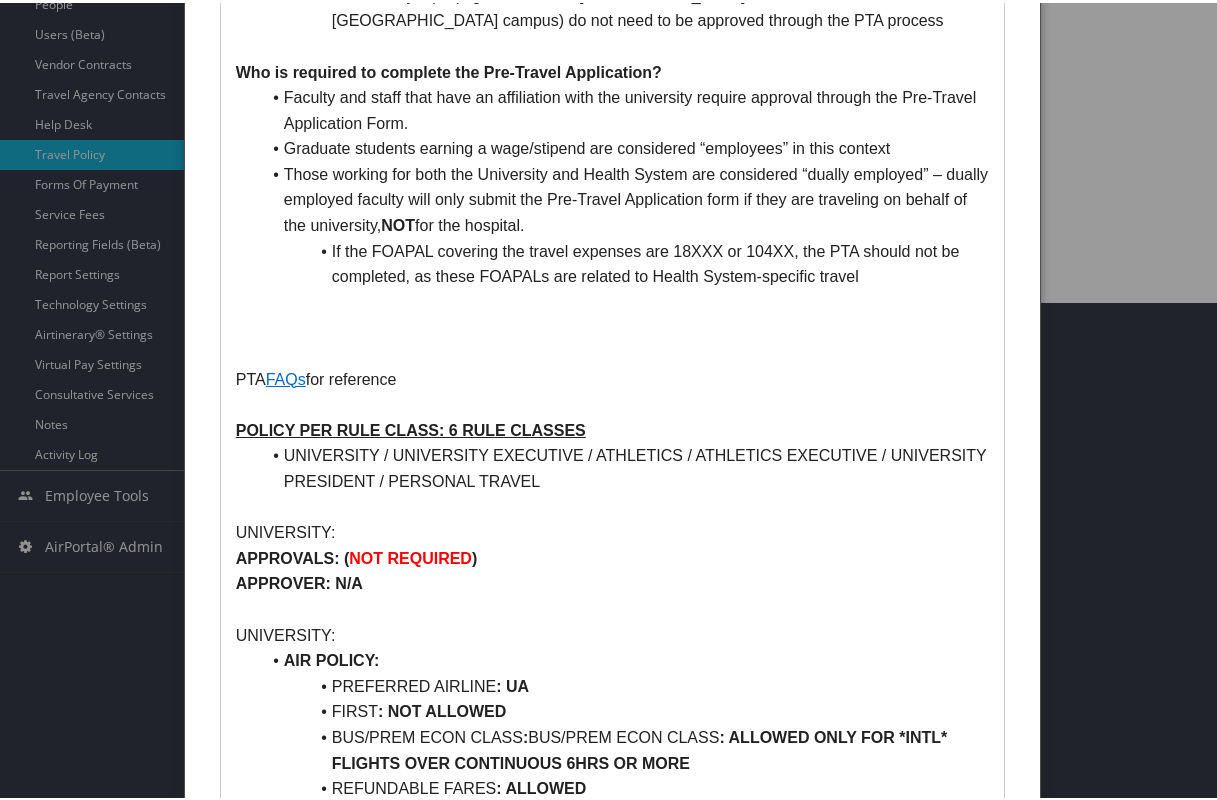 drag, startPoint x: 771, startPoint y: 528, endPoint x: 762, endPoint y: 512, distance: 18.35756 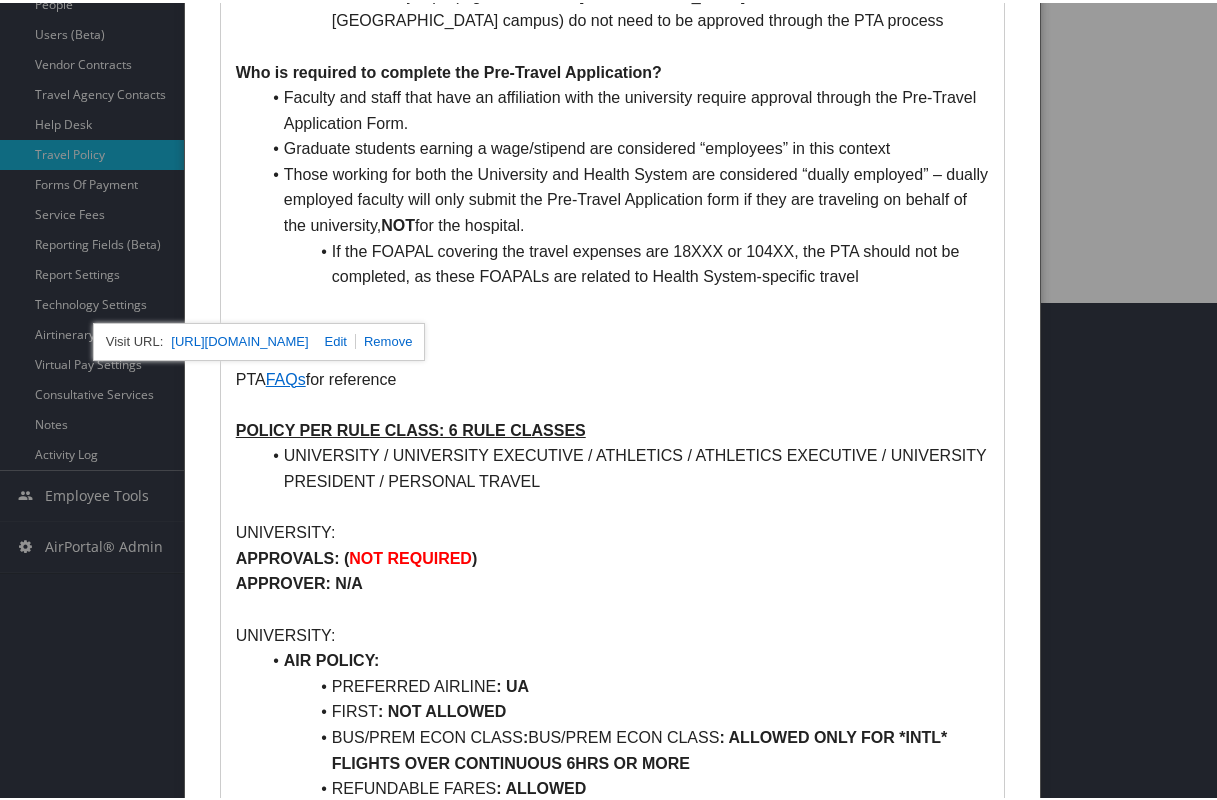 click on "[URL][DOMAIN_NAME]" at bounding box center (239, 339) 